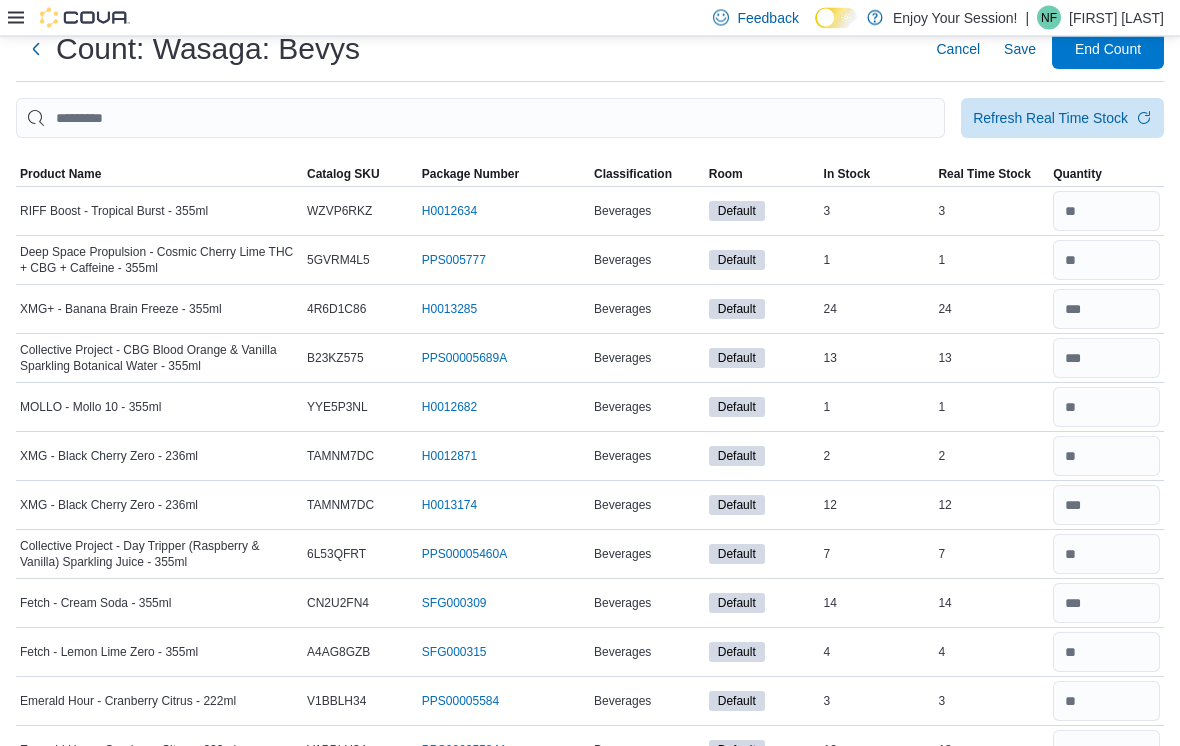 scroll, scrollTop: 0, scrollLeft: 0, axis: both 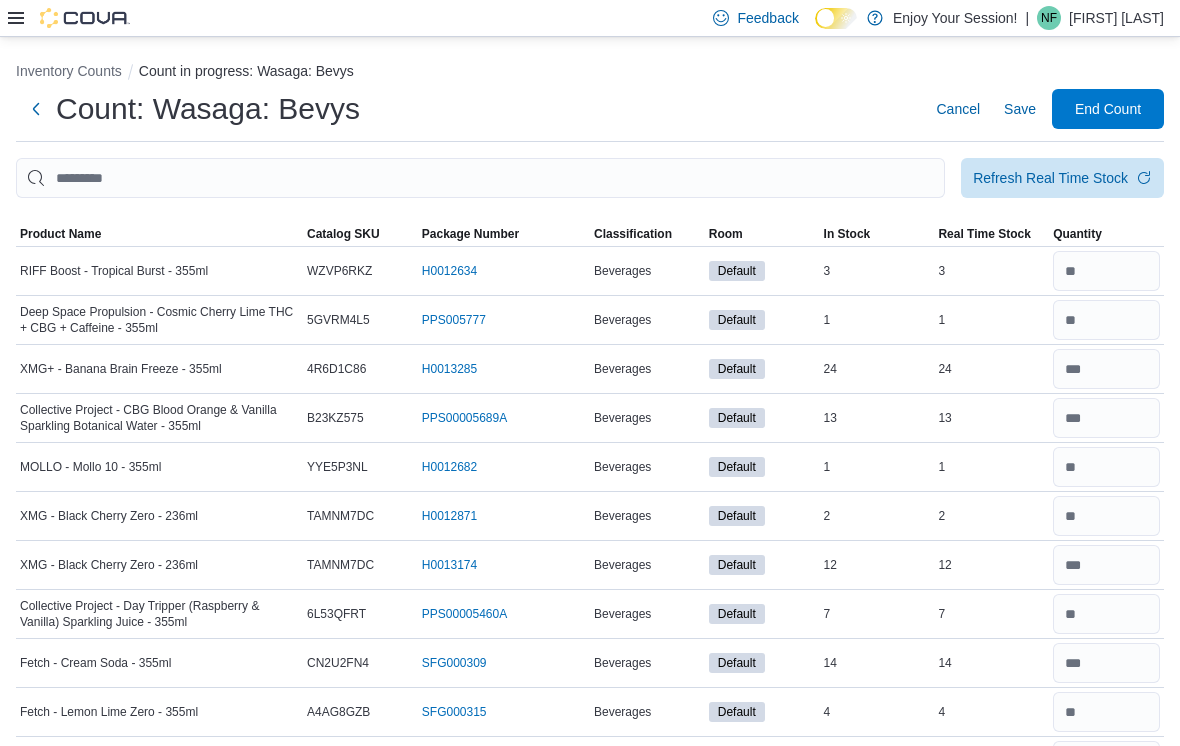 click on "Save" at bounding box center (1020, 109) 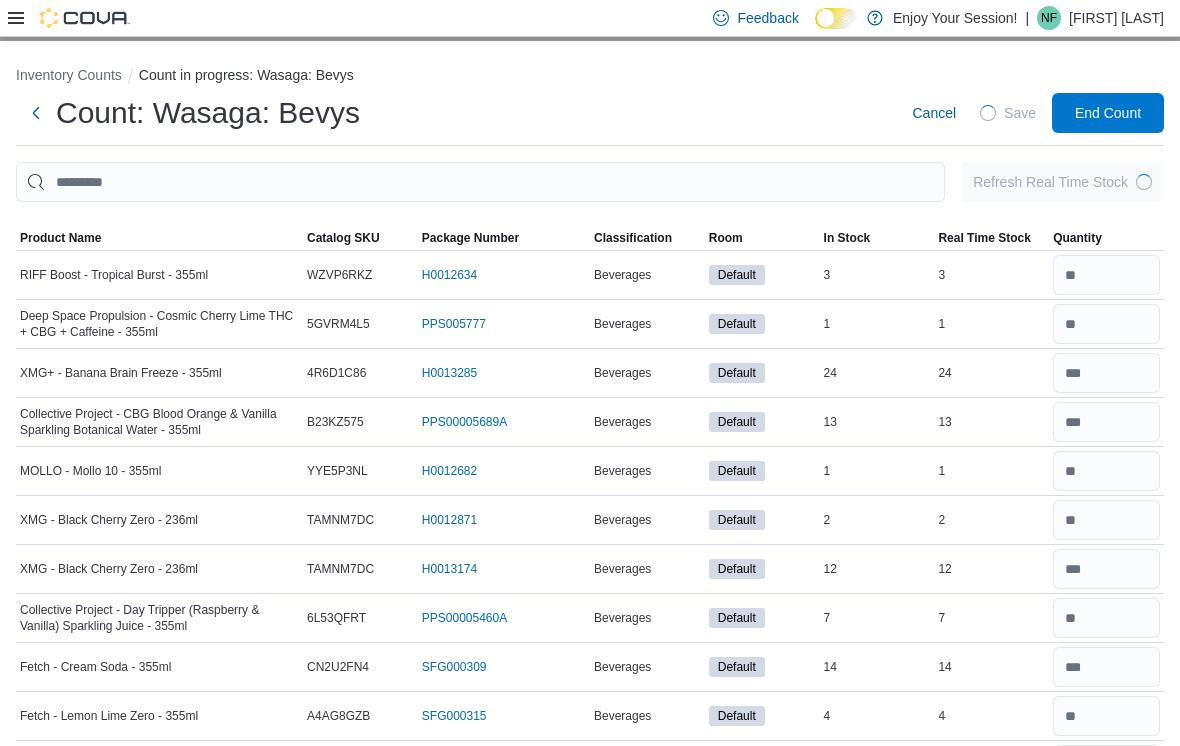 click on "Refresh Real Time Stock" at bounding box center (1050, 182) 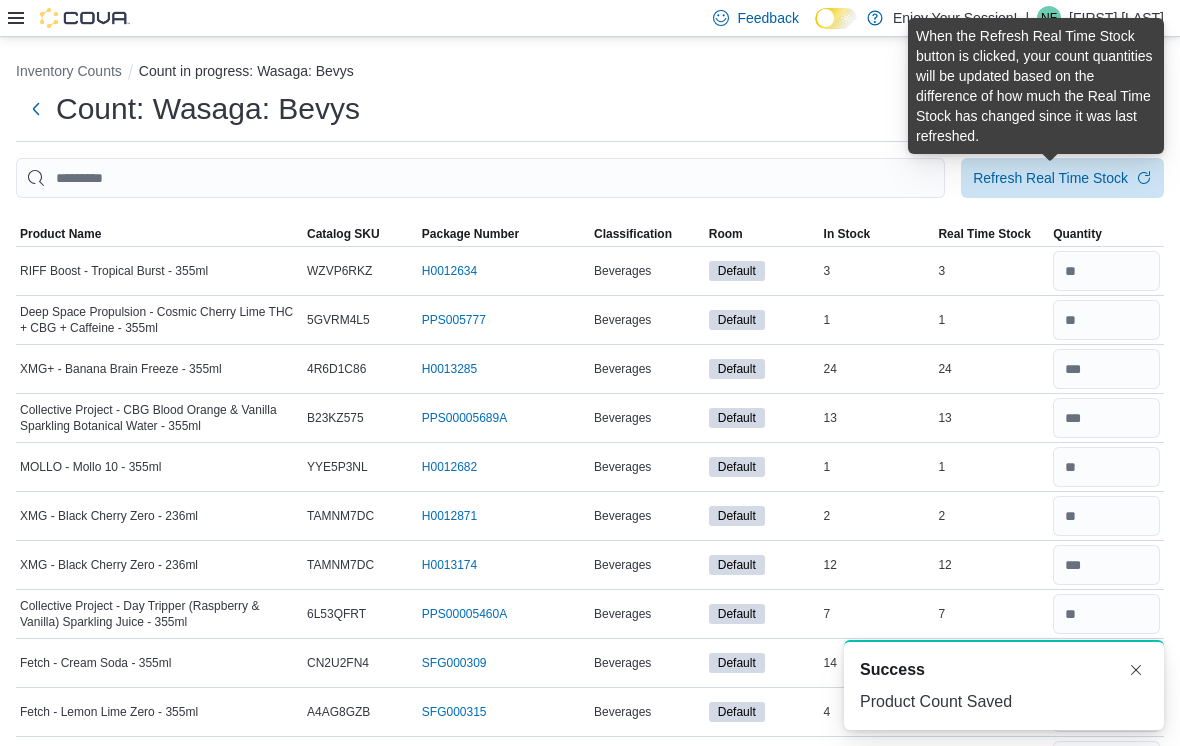 scroll, scrollTop: 0, scrollLeft: 0, axis: both 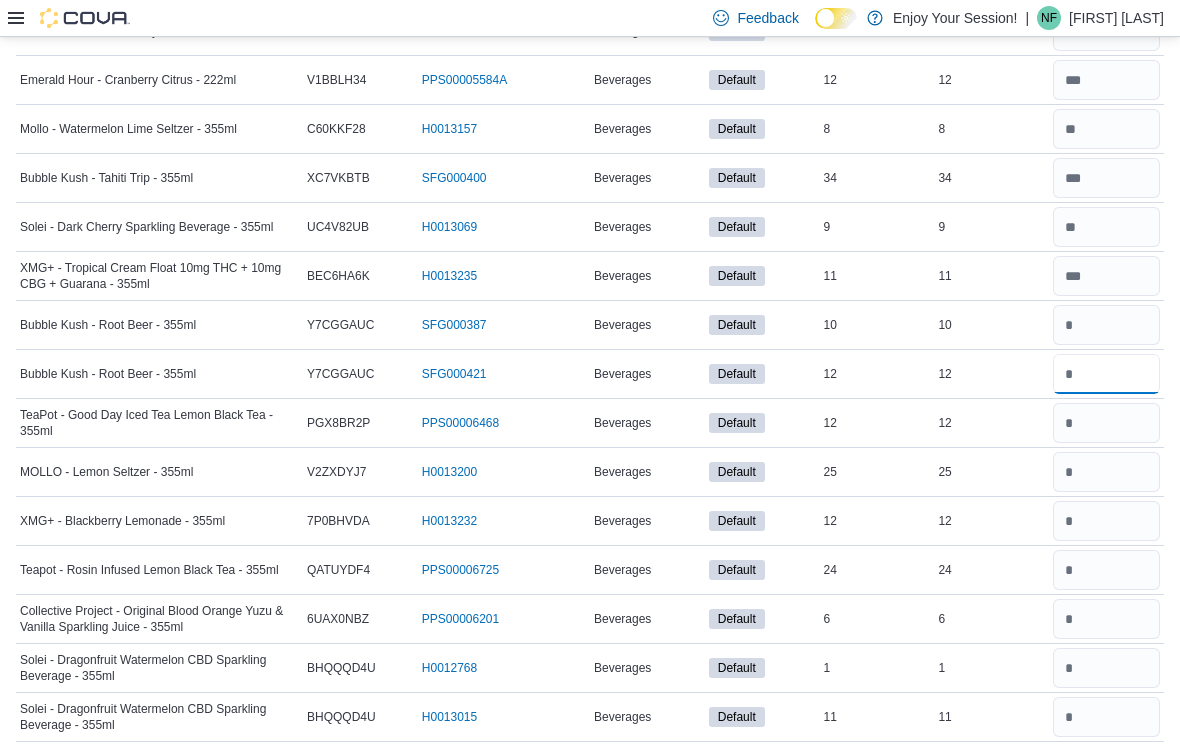 click at bounding box center (1106, 374) 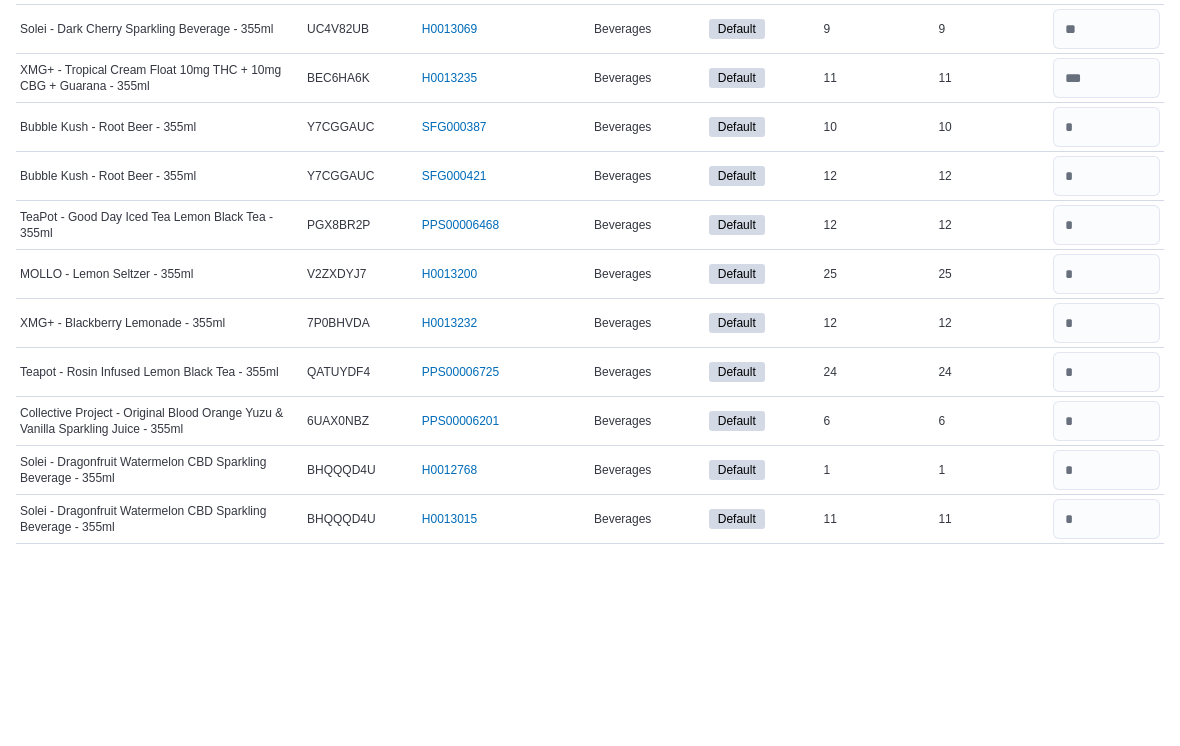scroll, scrollTop: 928, scrollLeft: 0, axis: vertical 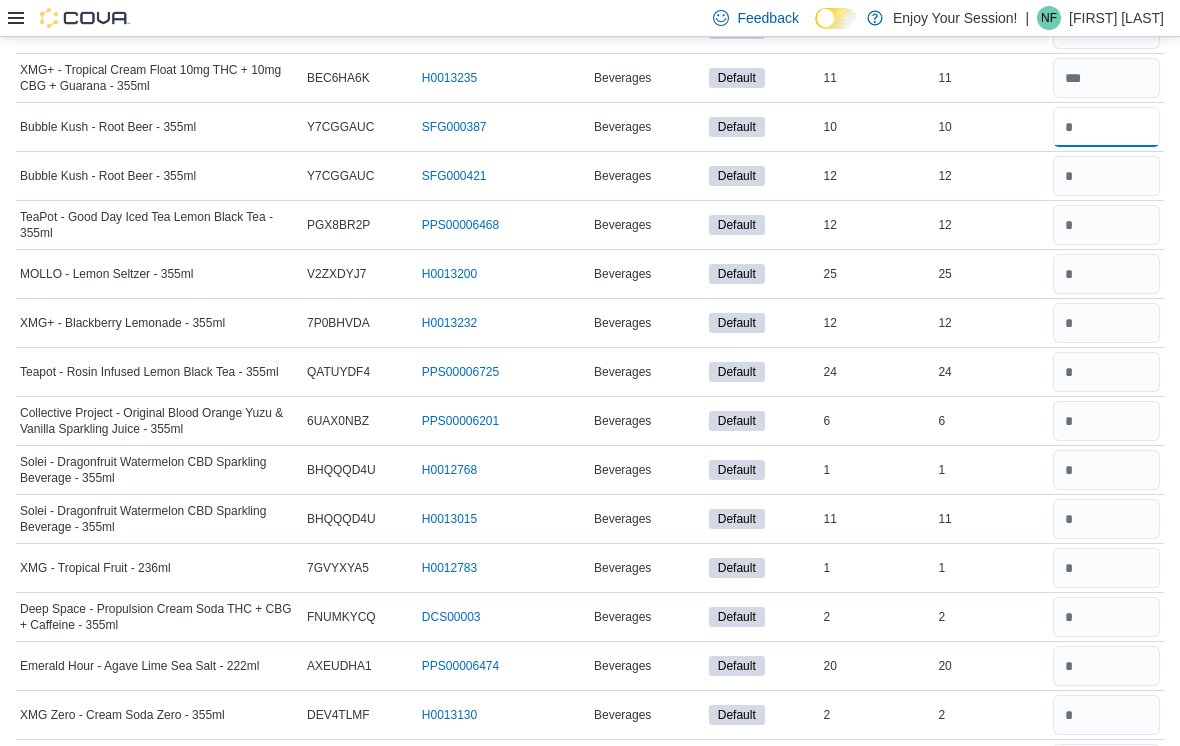 click at bounding box center (1106, 127) 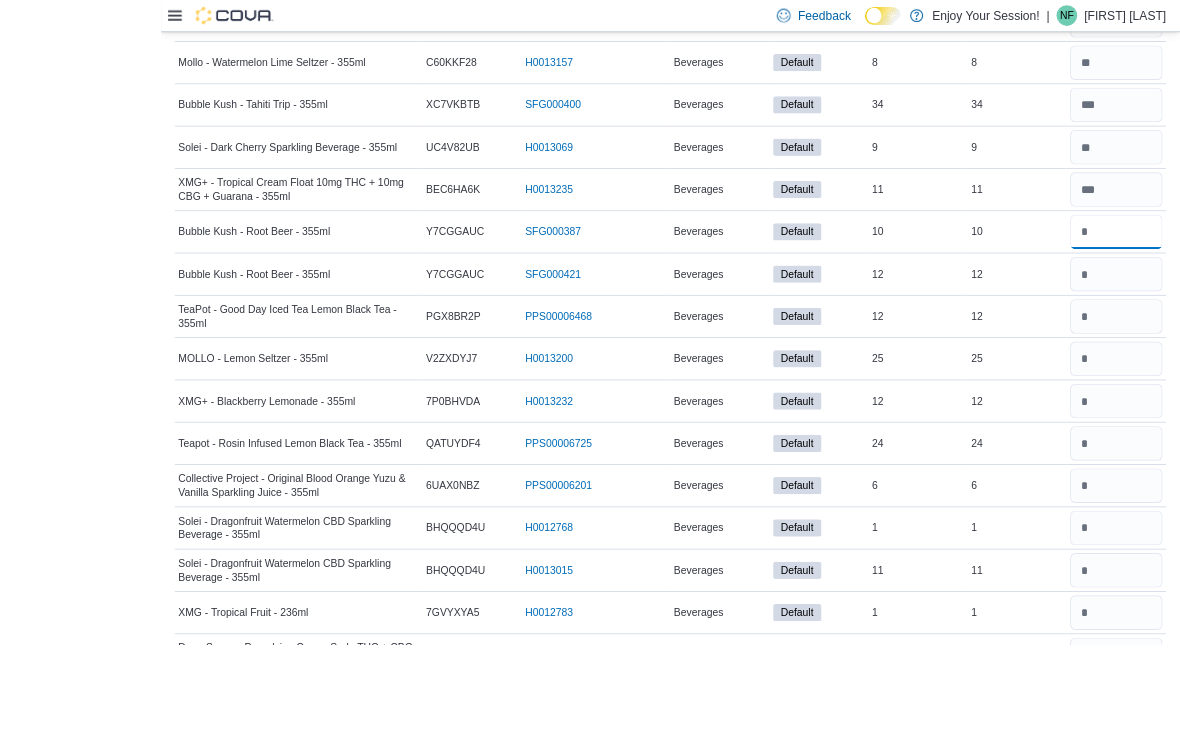 scroll, scrollTop: 788, scrollLeft: 0, axis: vertical 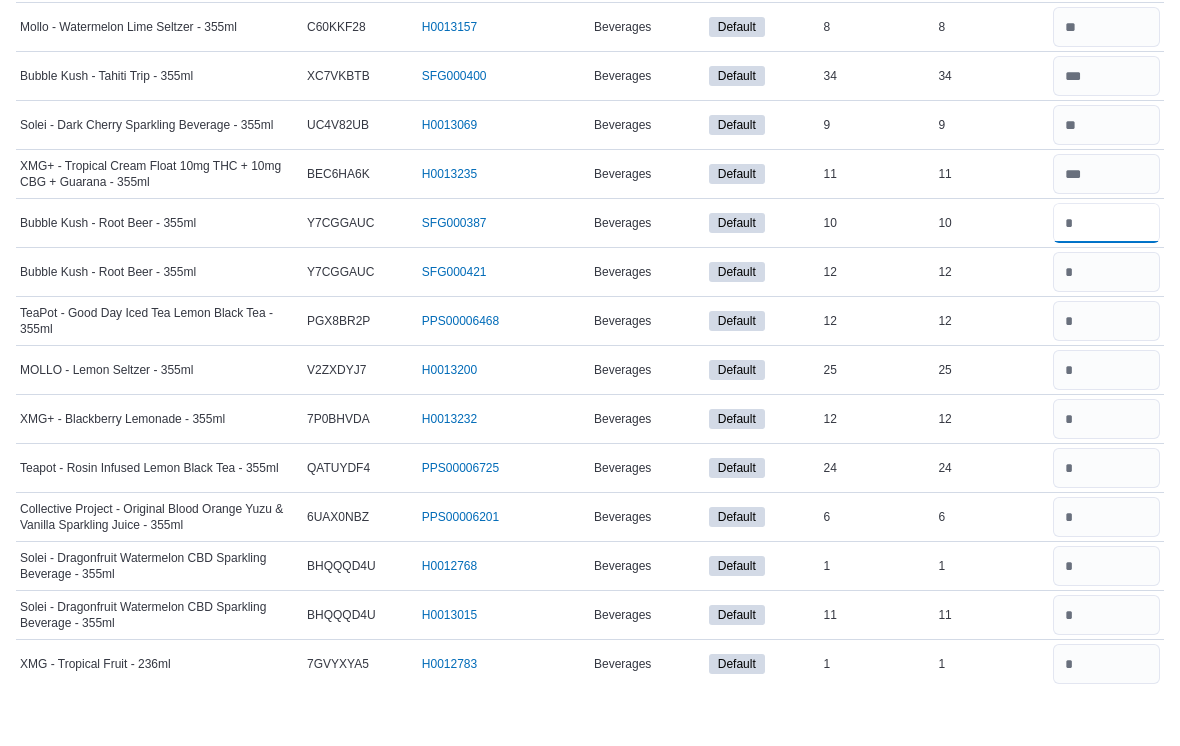 type on "**" 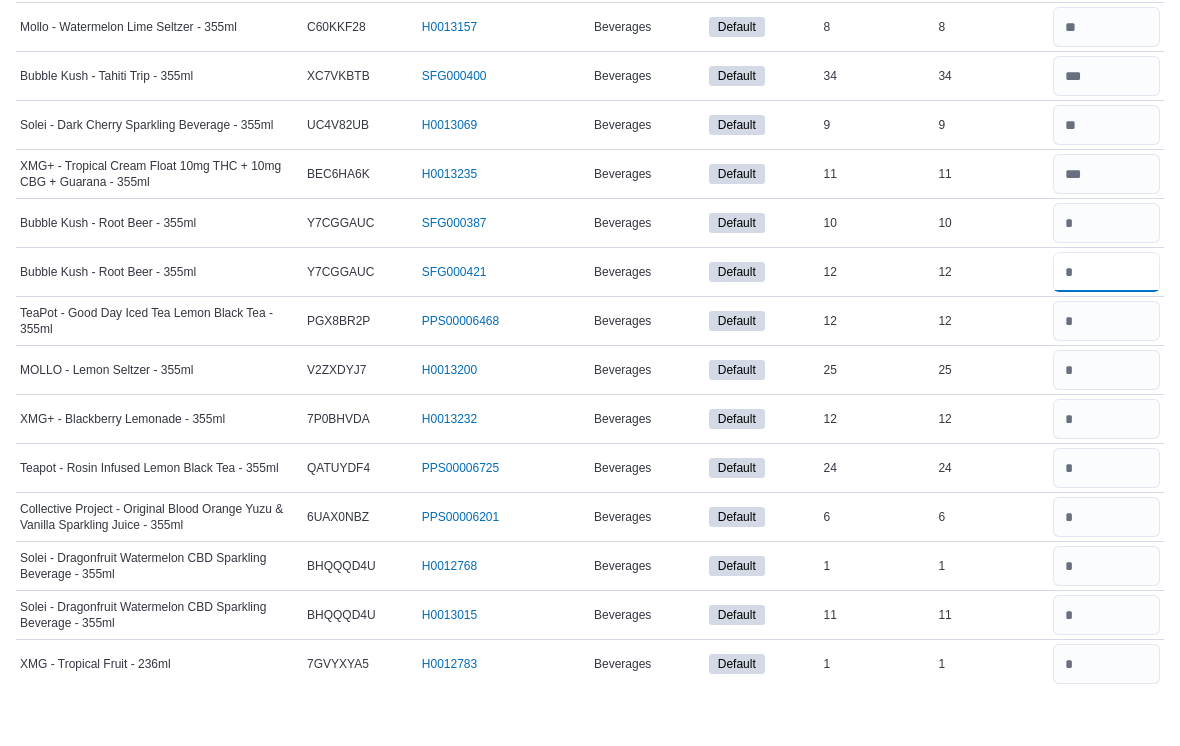 click at bounding box center [1106, 335] 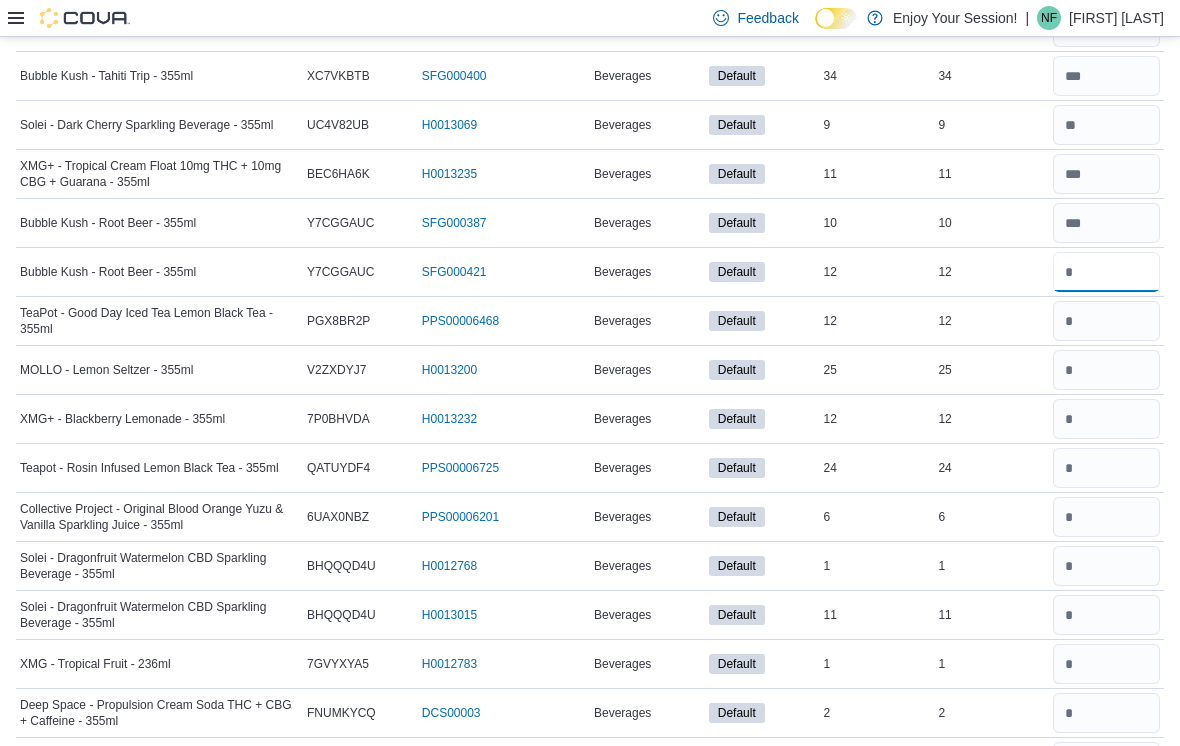 scroll, scrollTop: 833, scrollLeft: 0, axis: vertical 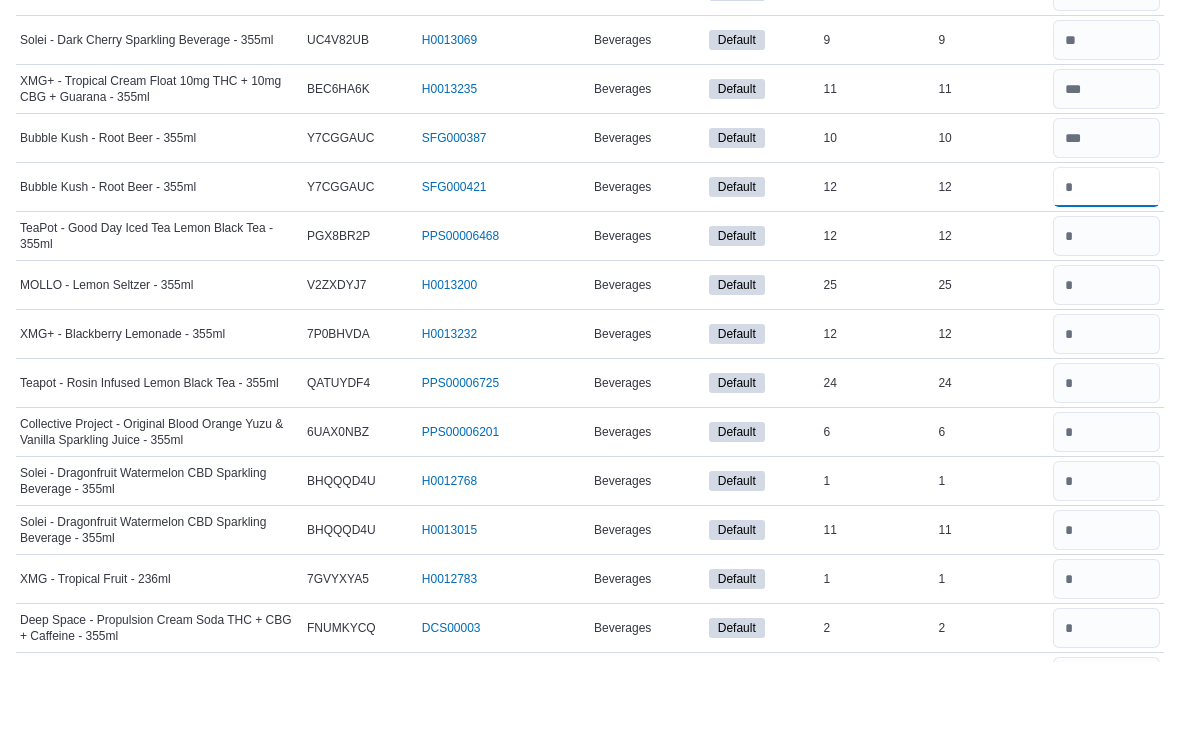 type on "*" 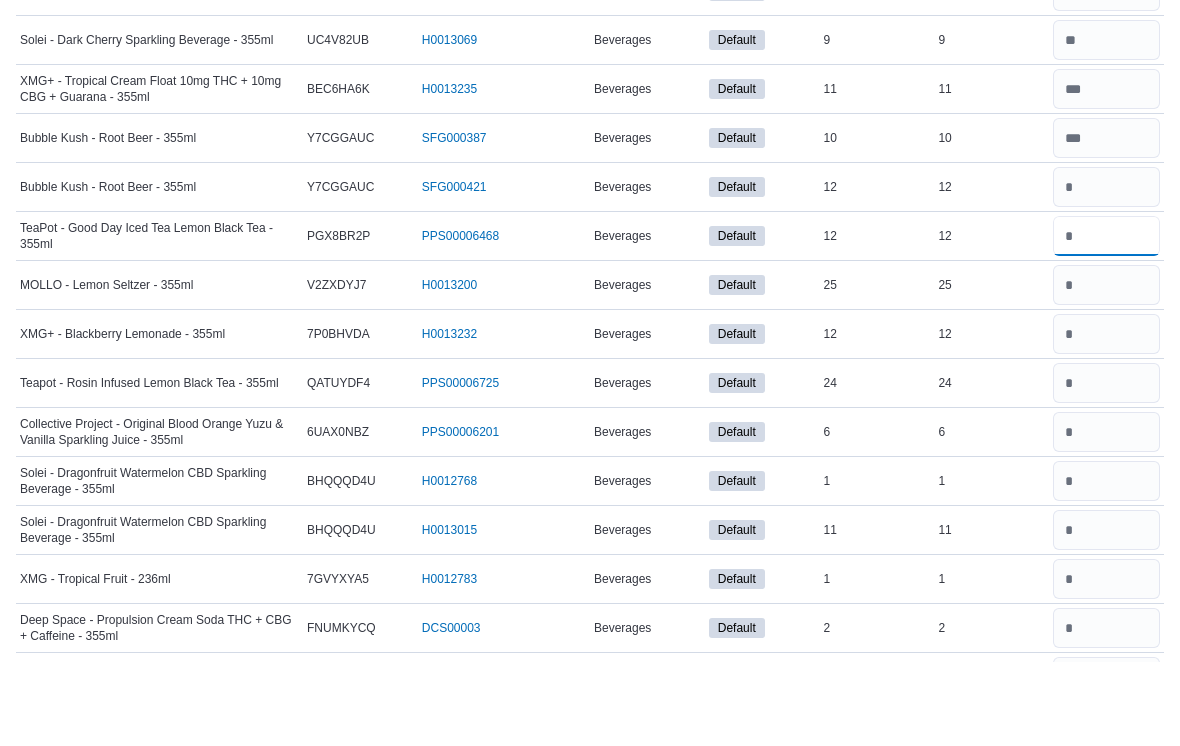 click at bounding box center (1106, 320) 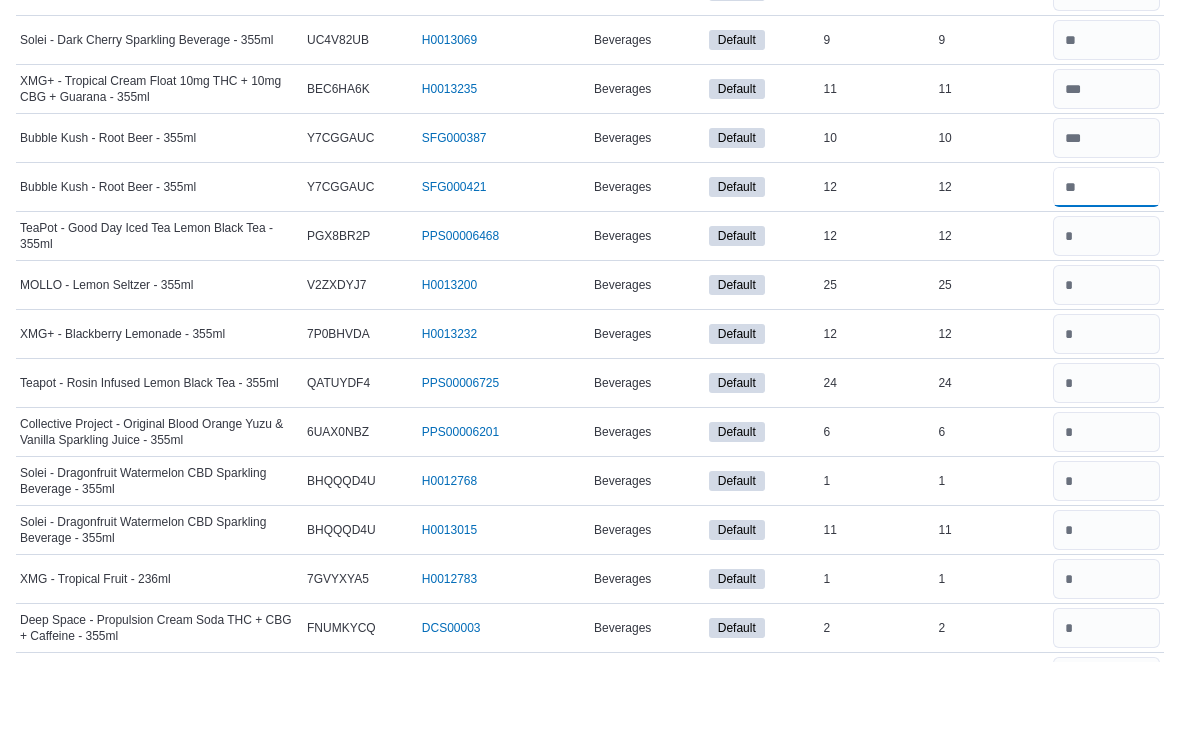 click at bounding box center (1106, 271) 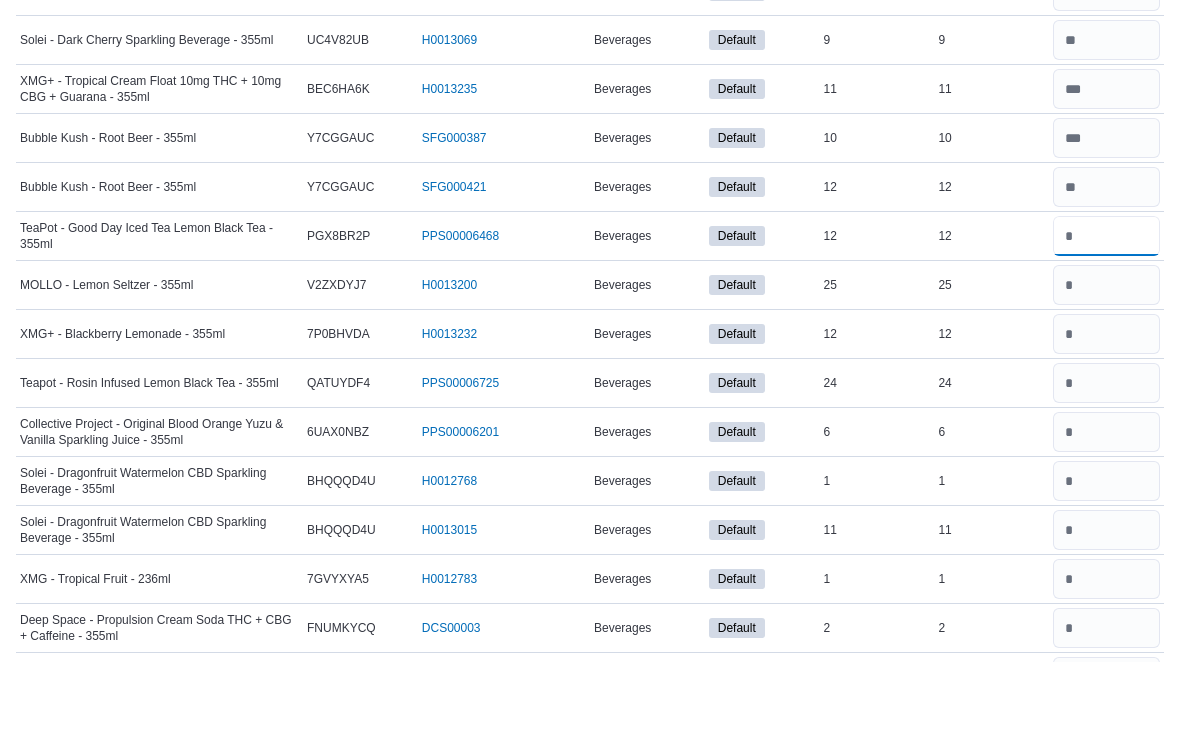 click at bounding box center [1106, 320] 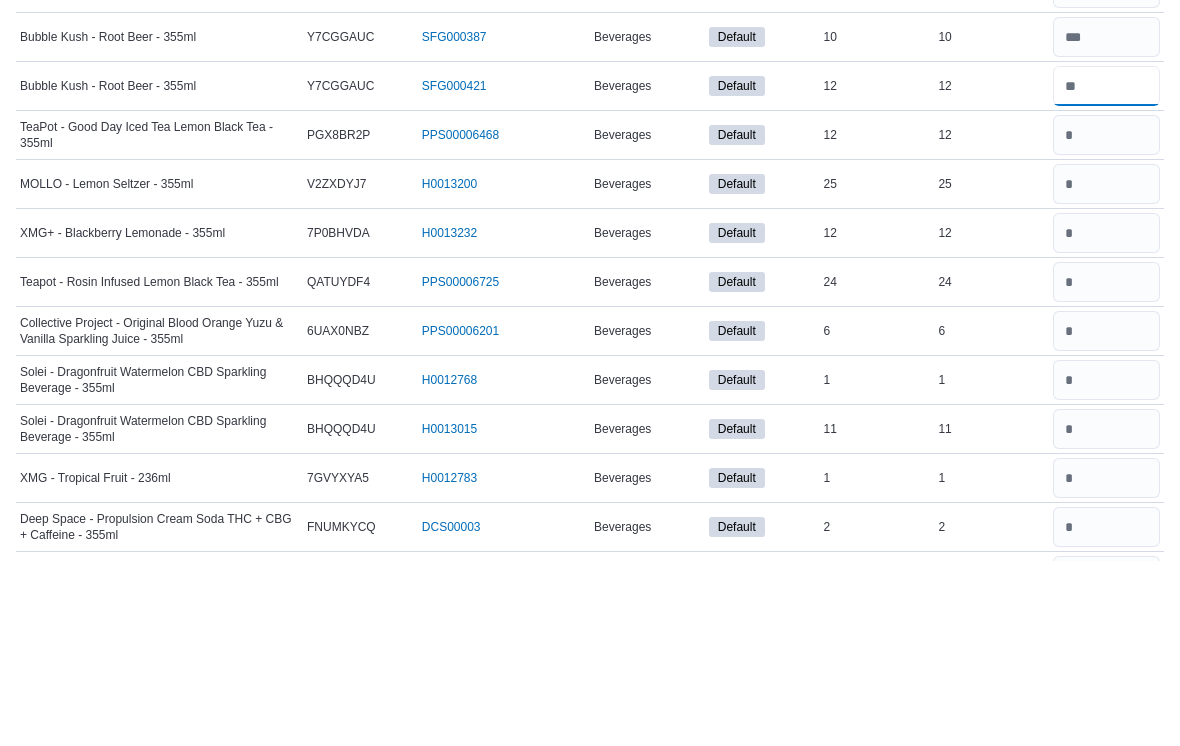 click at bounding box center (1106, 271) 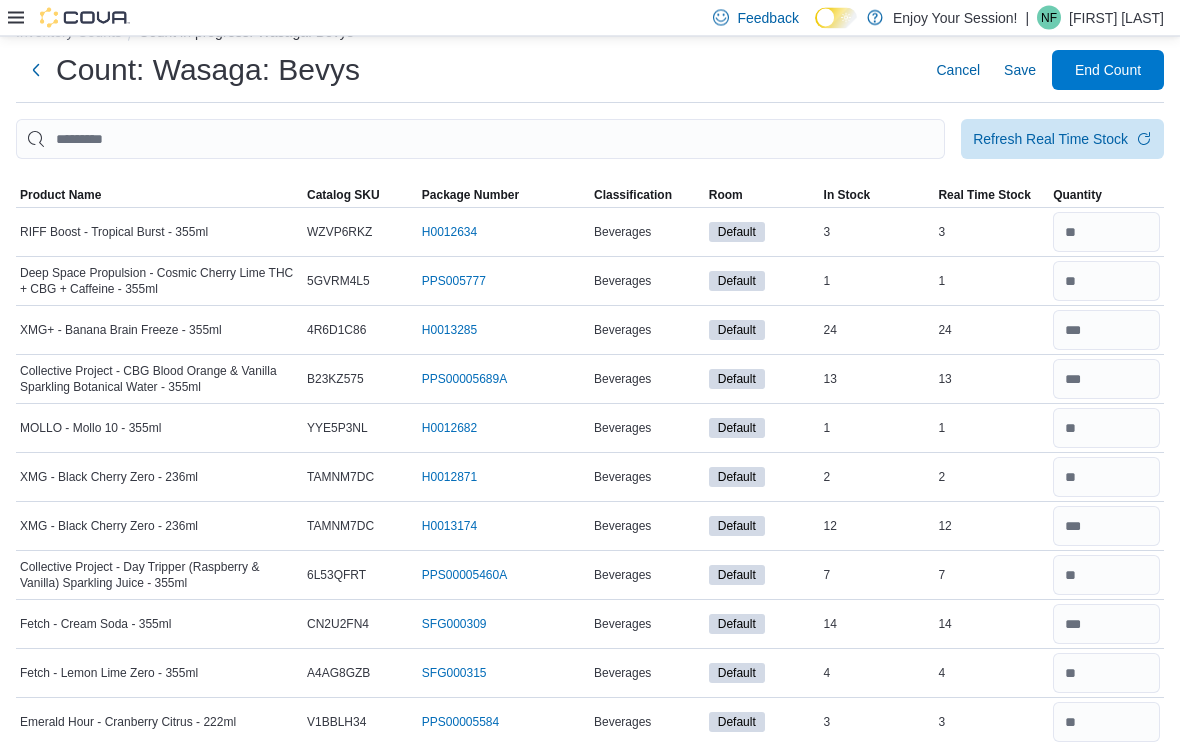 scroll, scrollTop: 0, scrollLeft: 0, axis: both 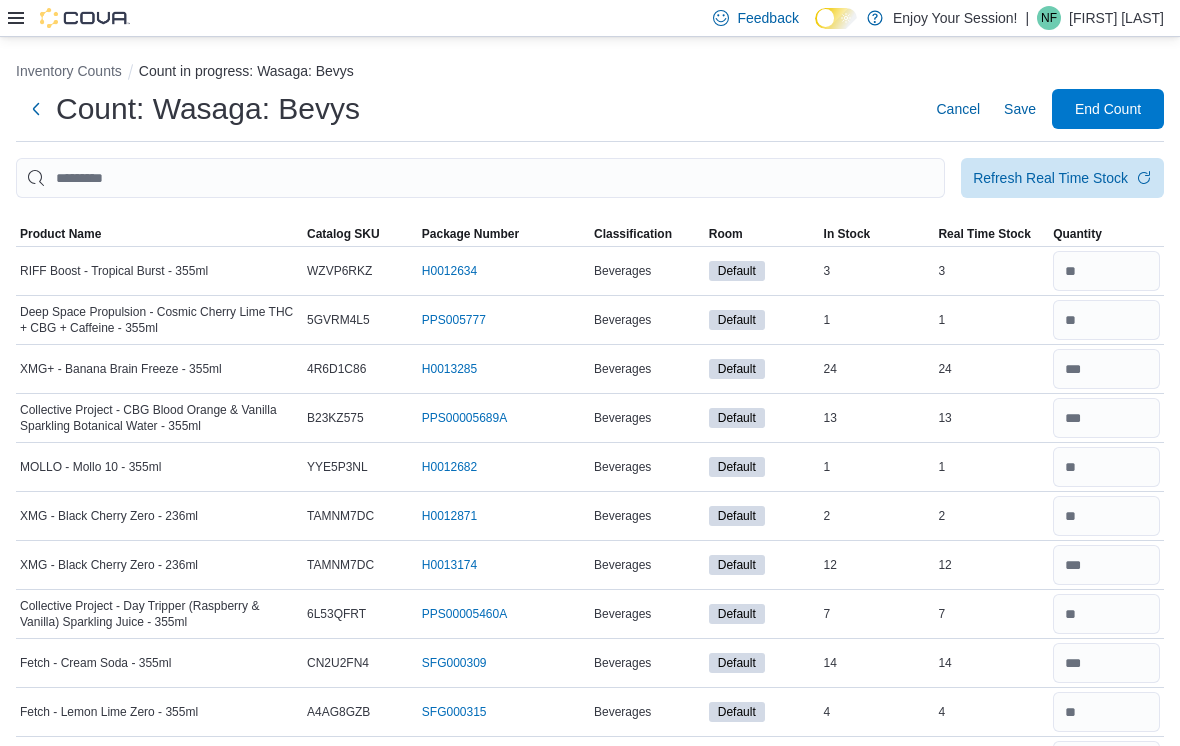 type on "*" 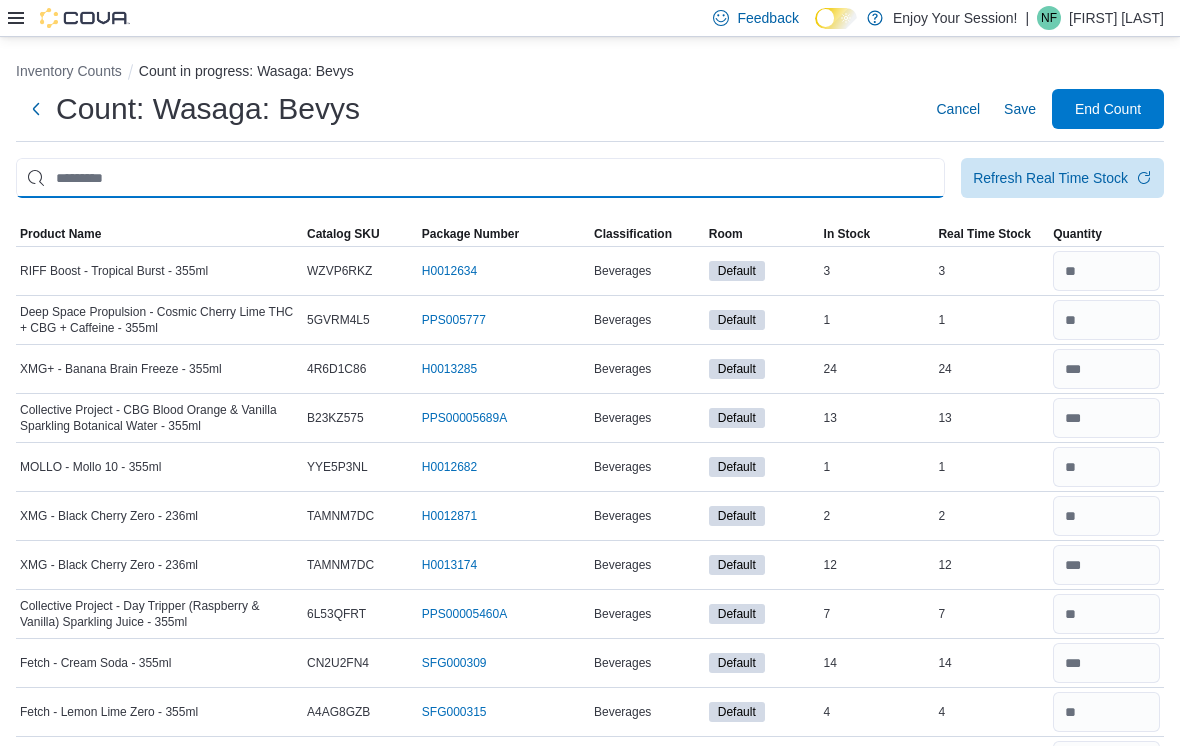click at bounding box center (480, 178) 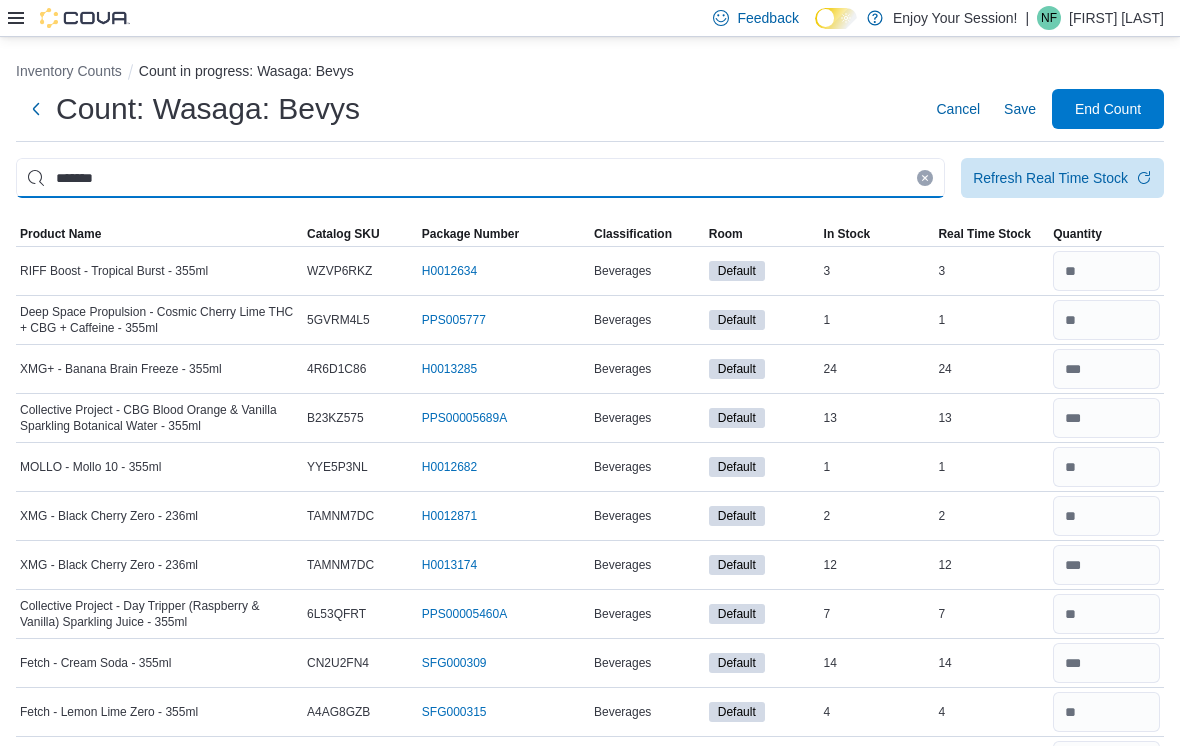 type on "******" 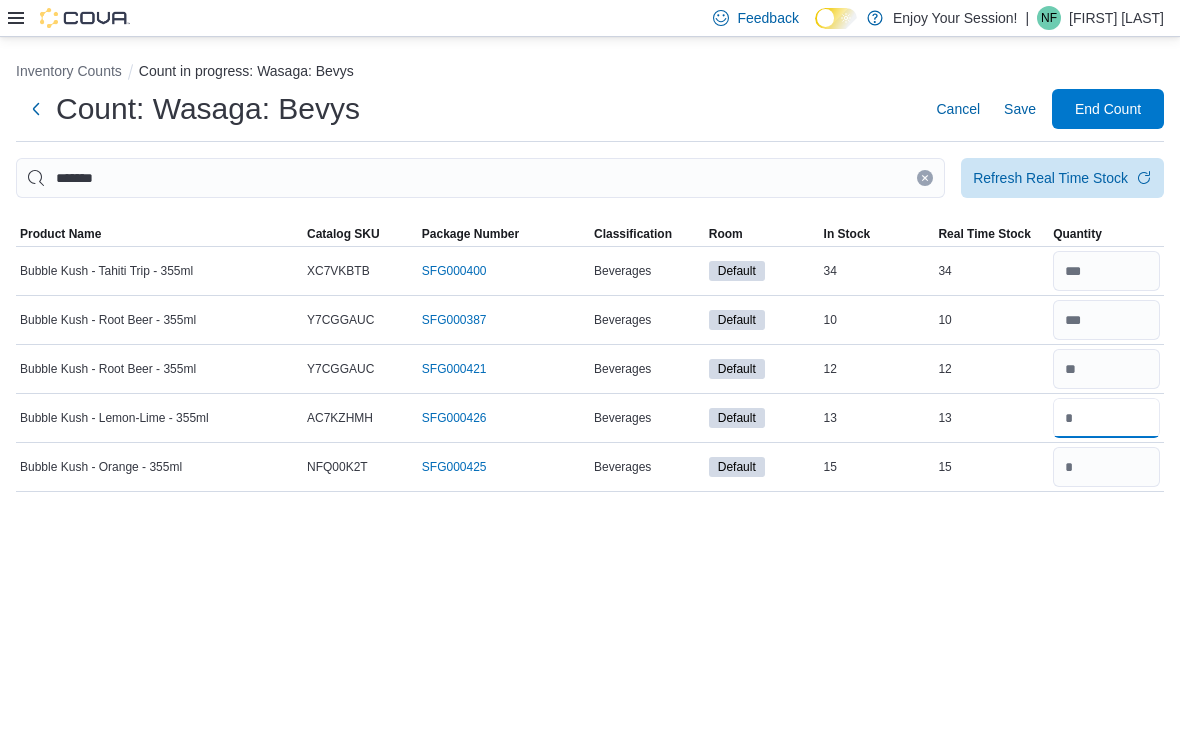 click at bounding box center [1106, 418] 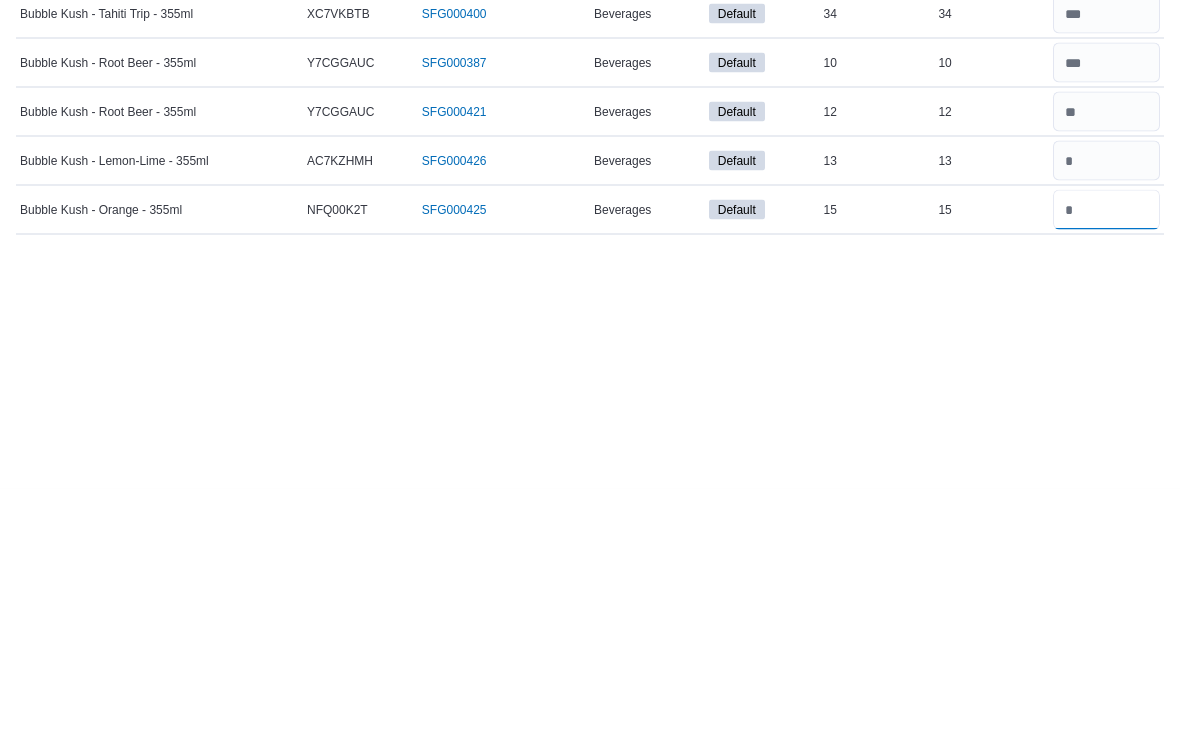 click at bounding box center (1106, 467) 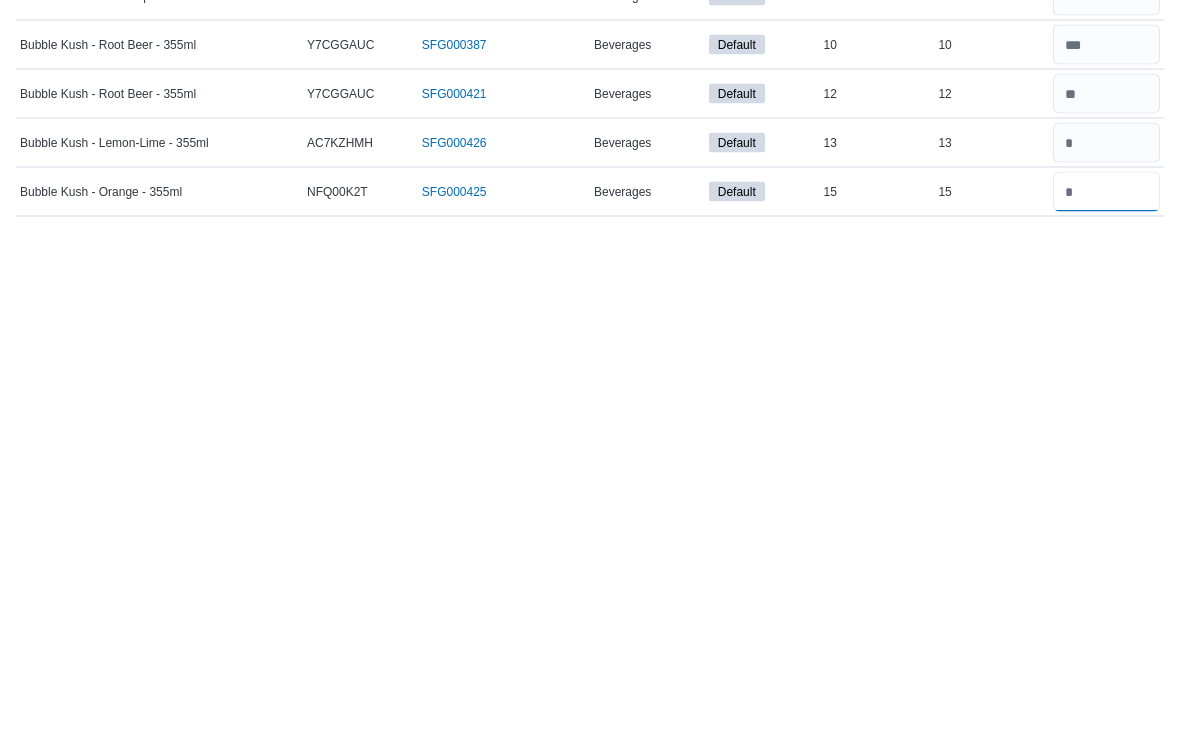 scroll, scrollTop: 0, scrollLeft: 0, axis: both 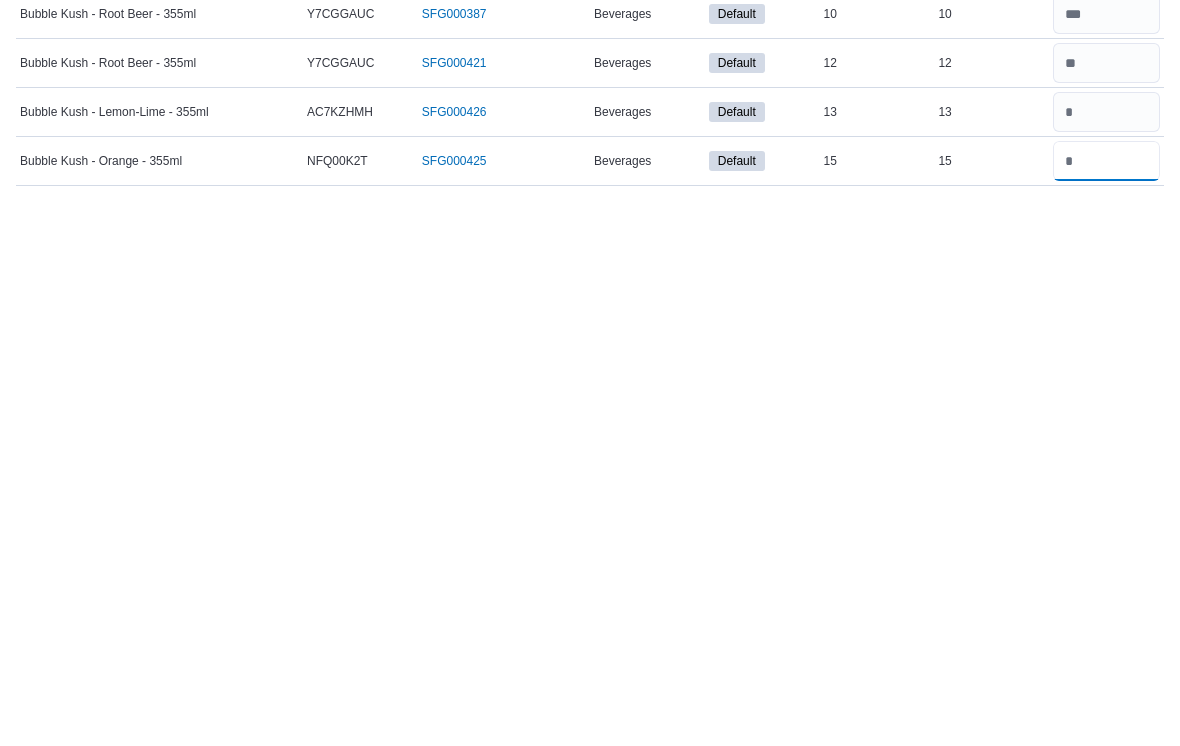 type on "**" 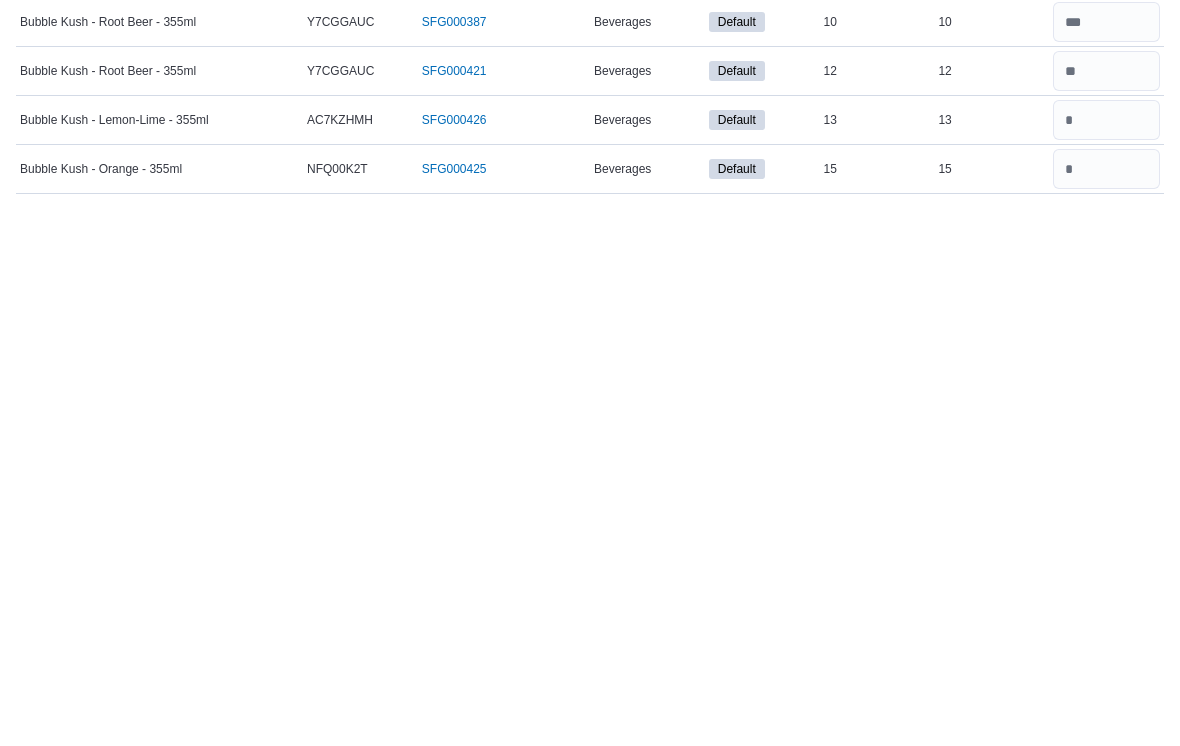 scroll, scrollTop: 31, scrollLeft: 0, axis: vertical 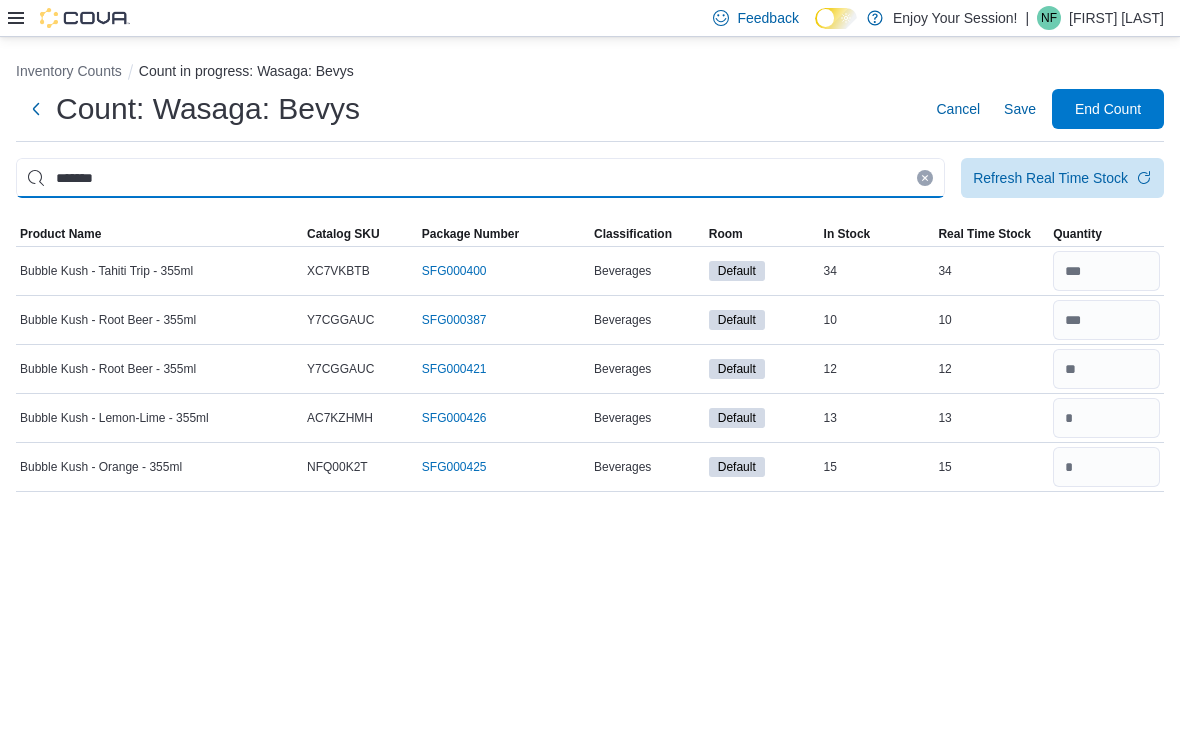 click on "******" at bounding box center [480, 178] 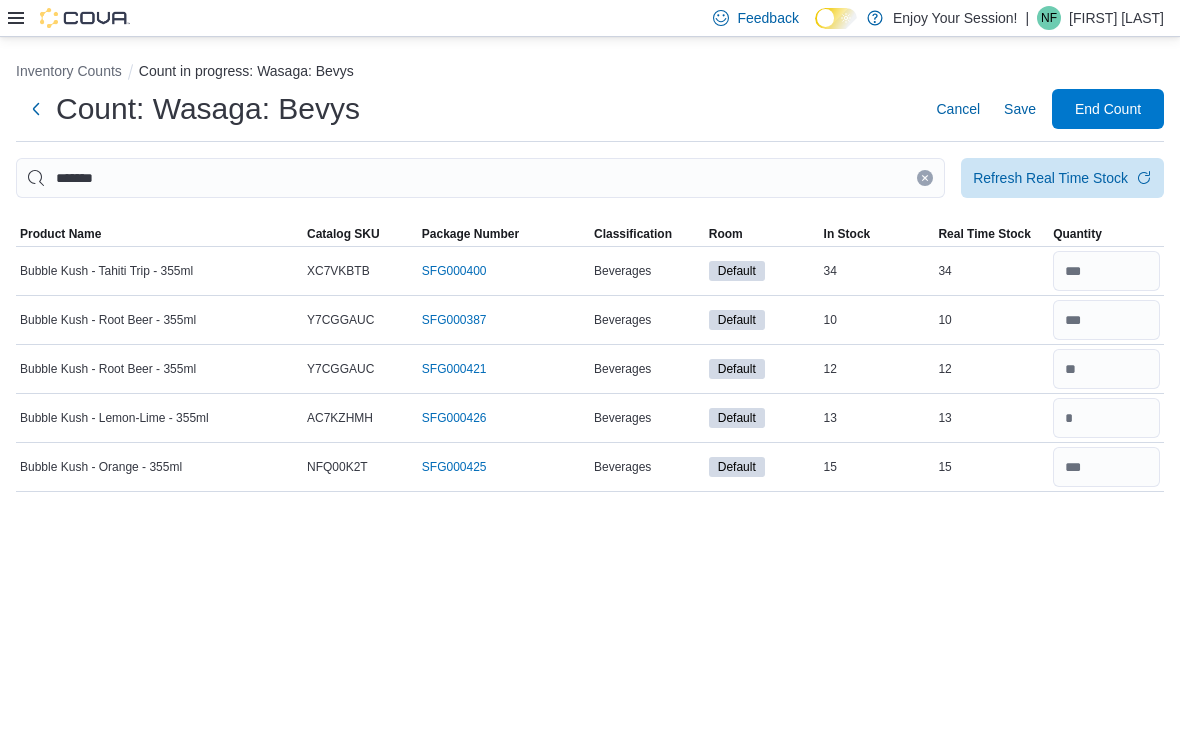 click on "Save" at bounding box center [1020, 109] 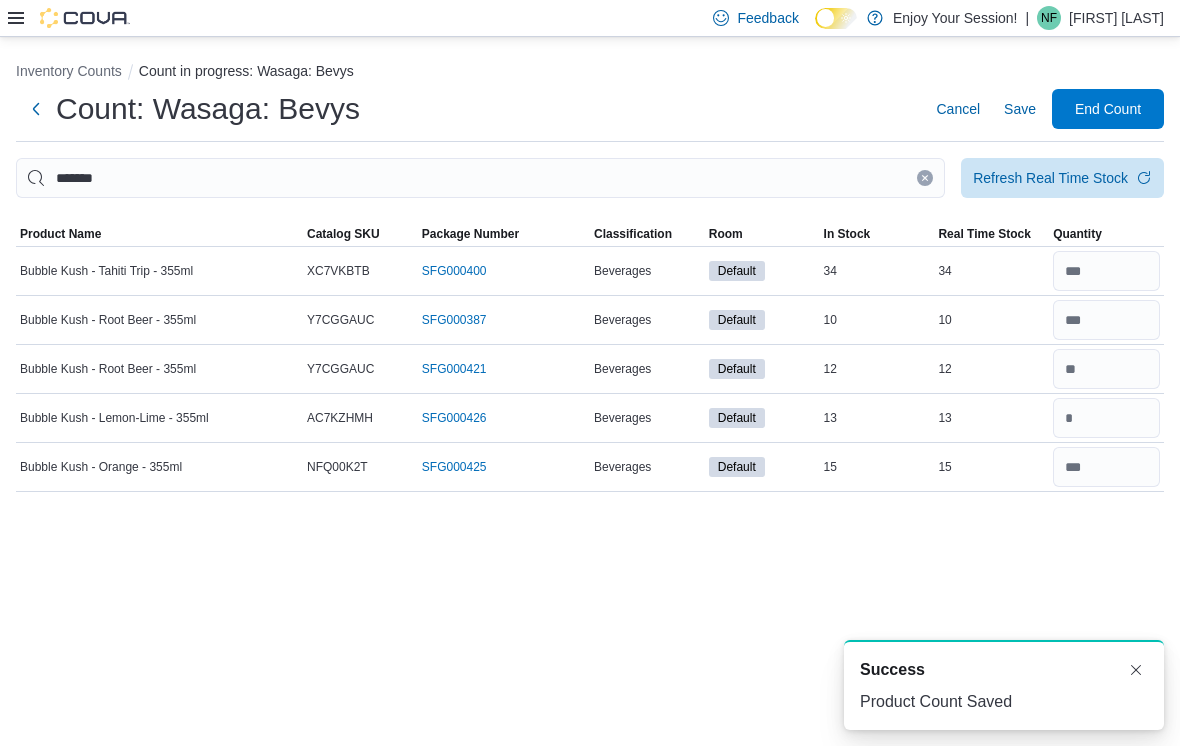 scroll, scrollTop: 4, scrollLeft: 0, axis: vertical 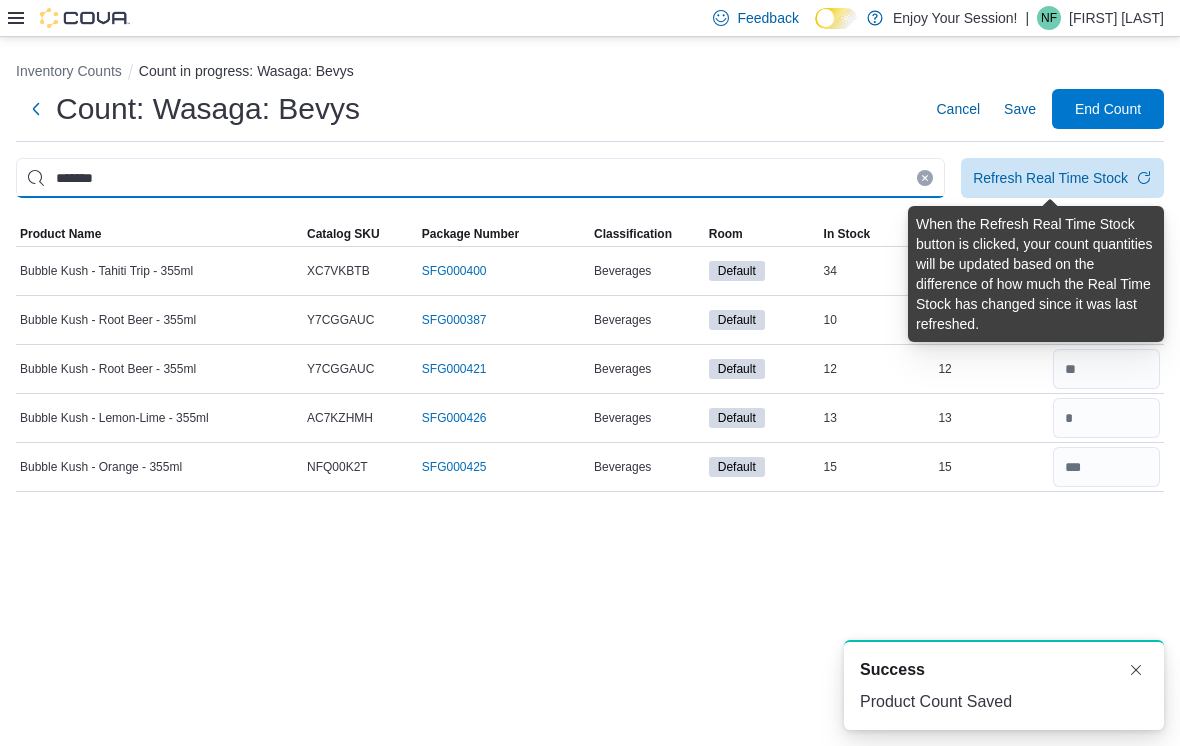 click on "******" at bounding box center (480, 178) 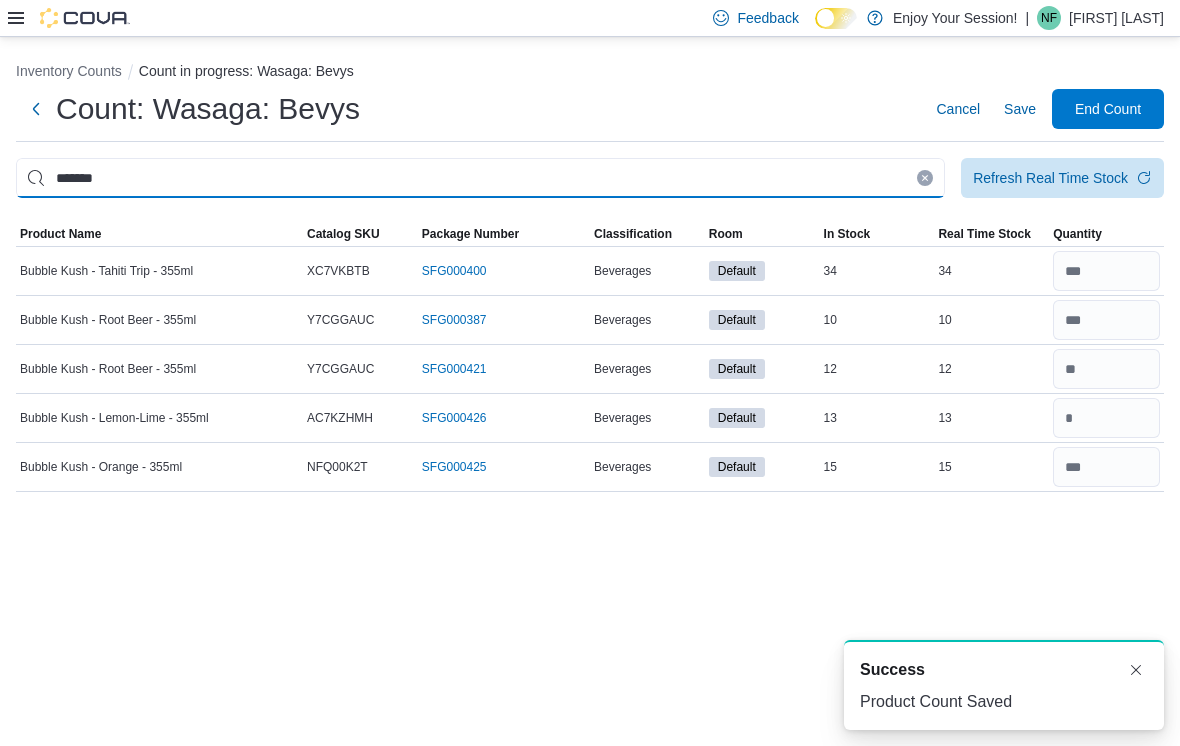 click on "******" at bounding box center [480, 178] 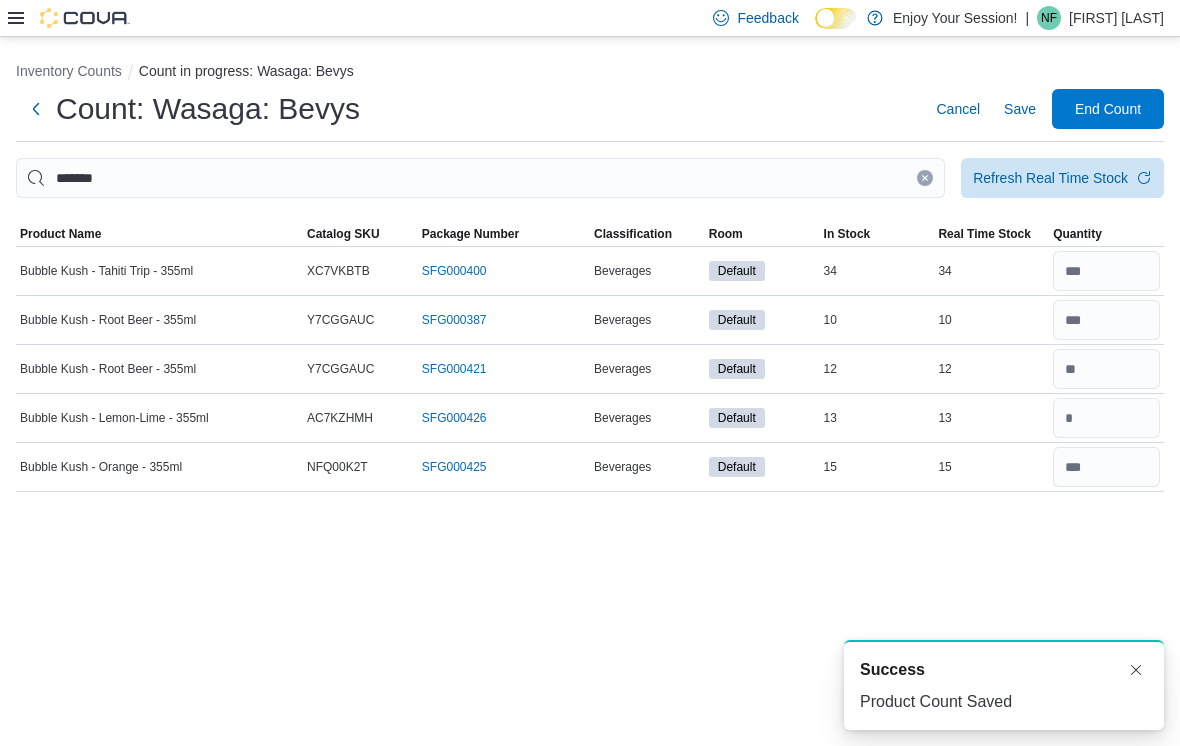 click at bounding box center [925, 178] 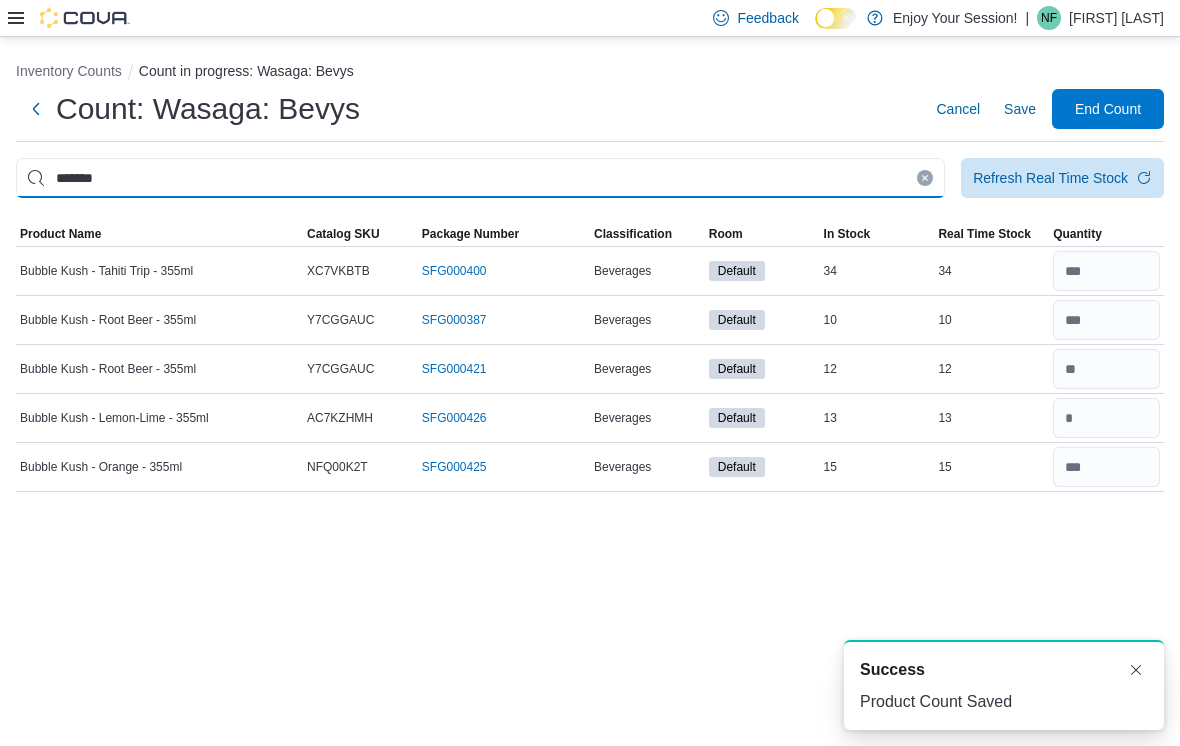 type 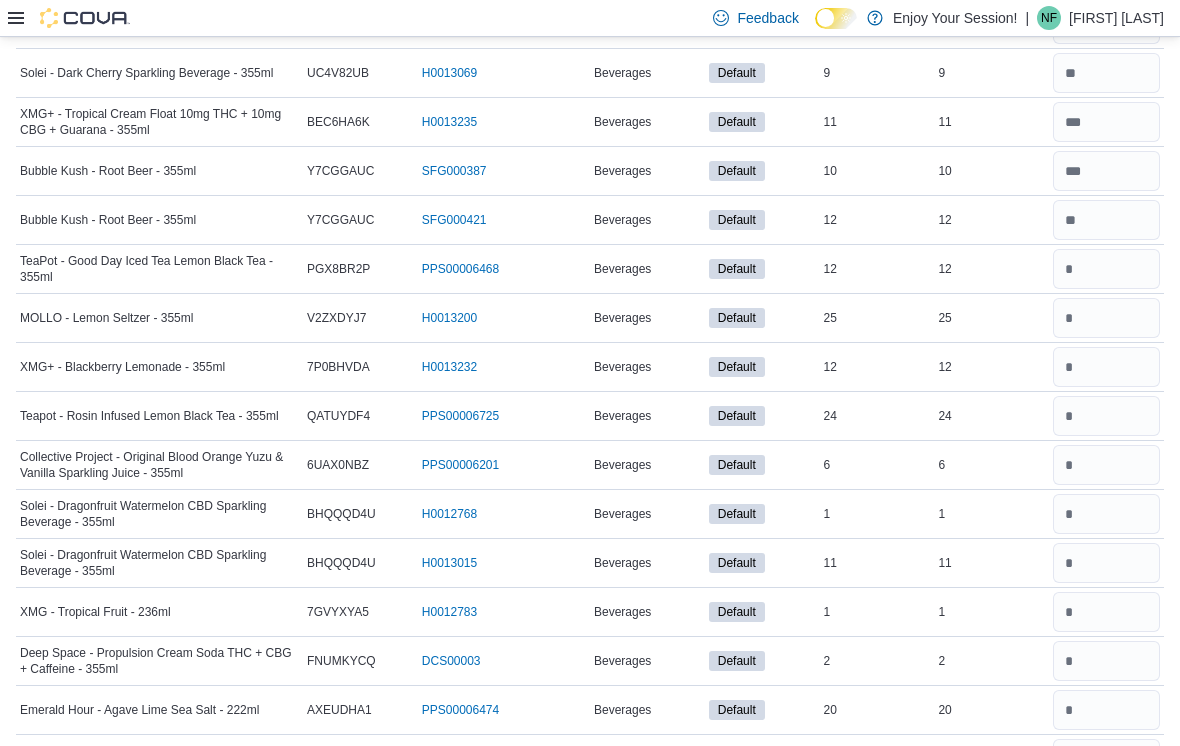 scroll, scrollTop: 875, scrollLeft: 0, axis: vertical 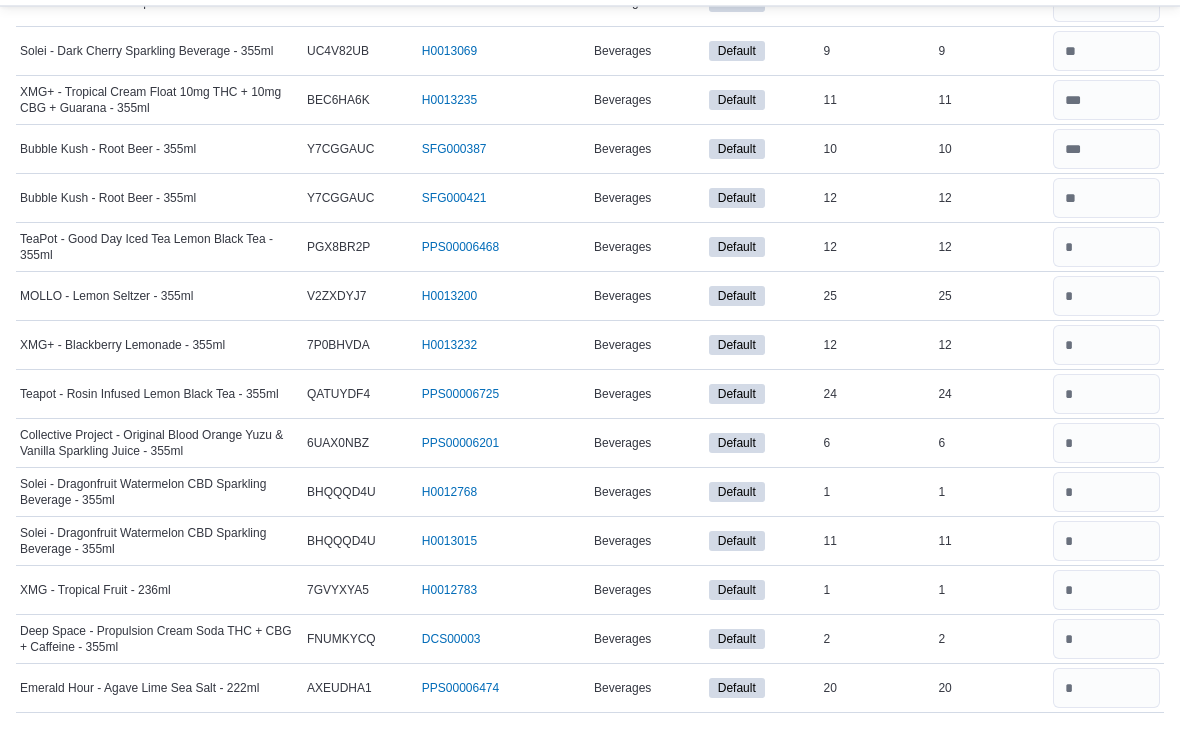 click on "12" at bounding box center (991, 278) 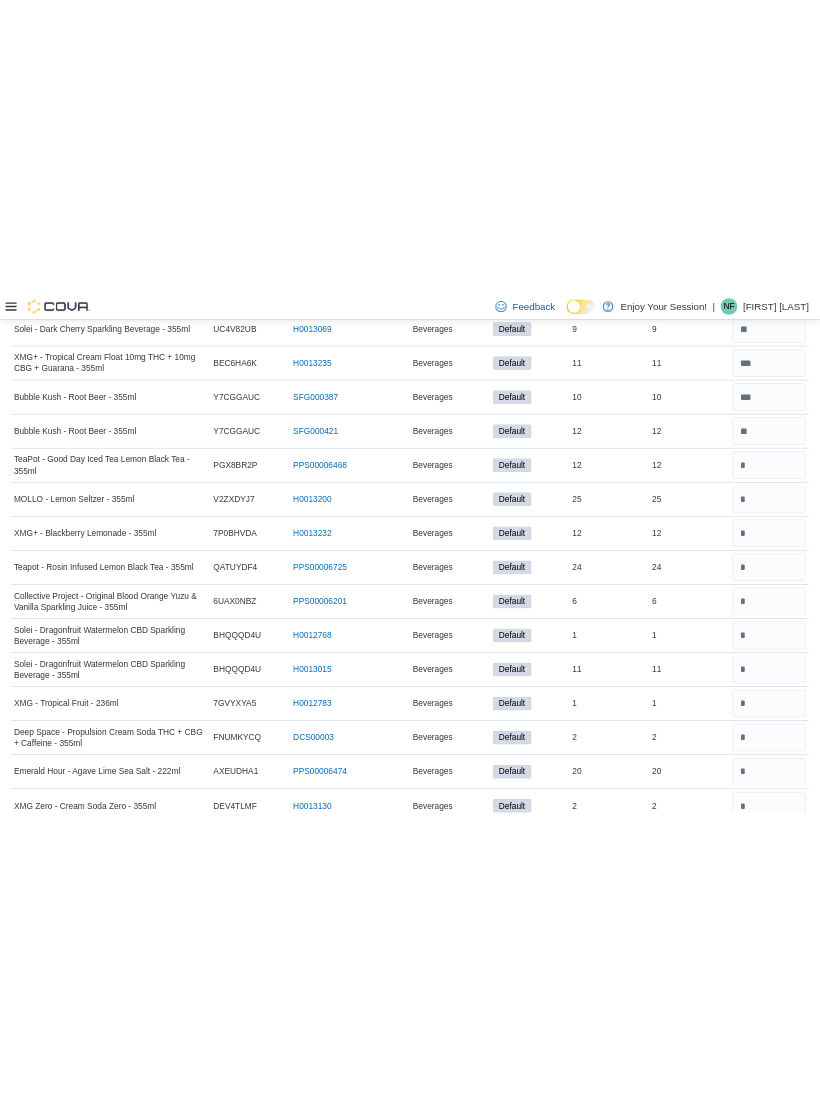 scroll, scrollTop: 776, scrollLeft: 0, axis: vertical 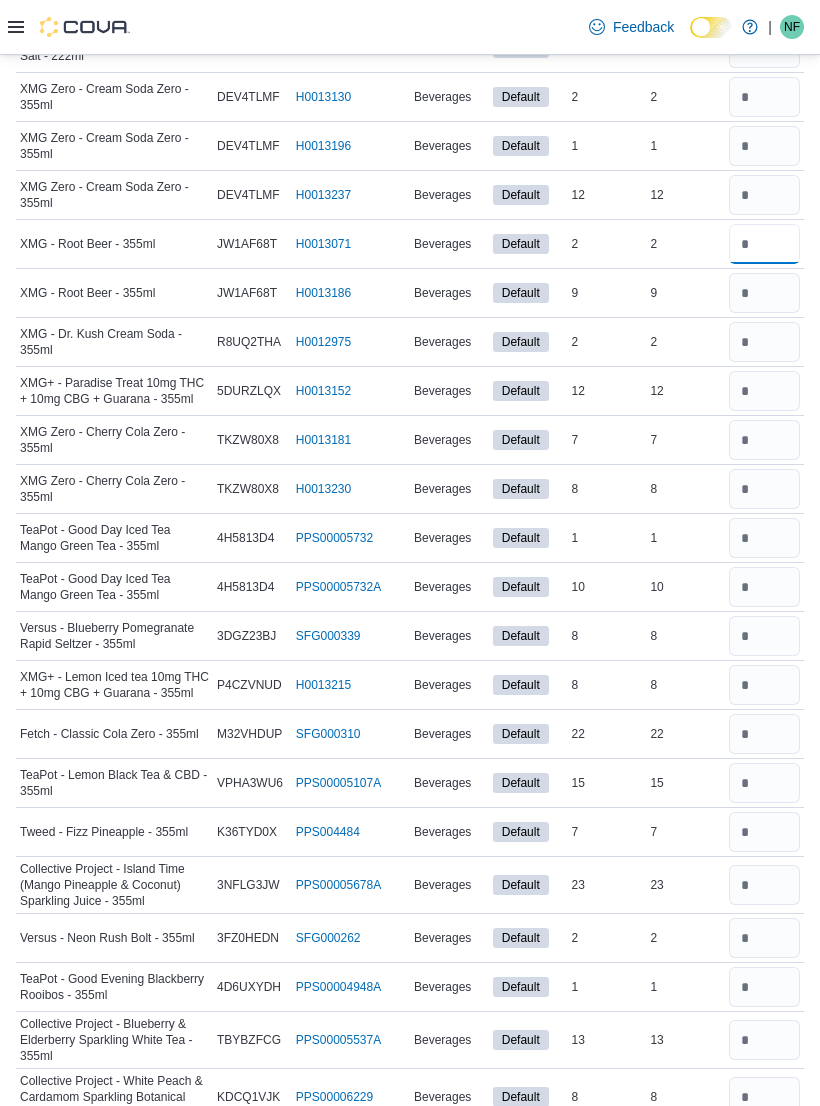 click at bounding box center (764, 244) 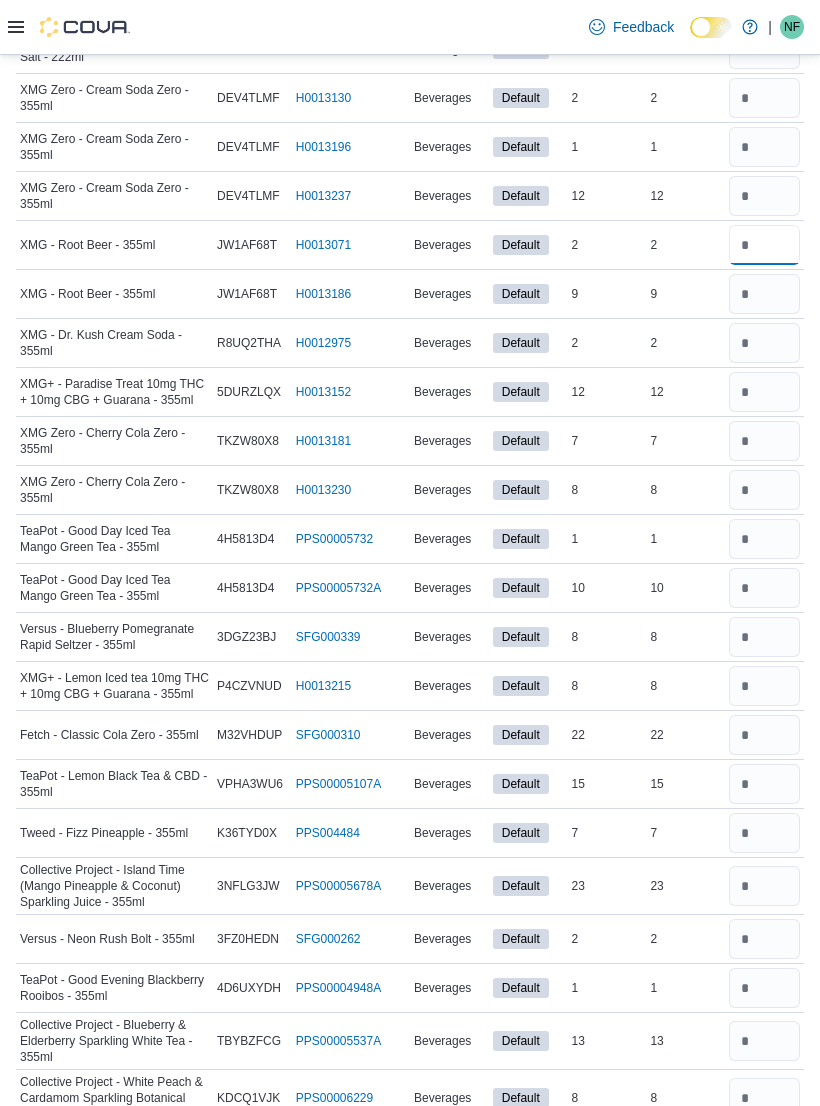 type on "*" 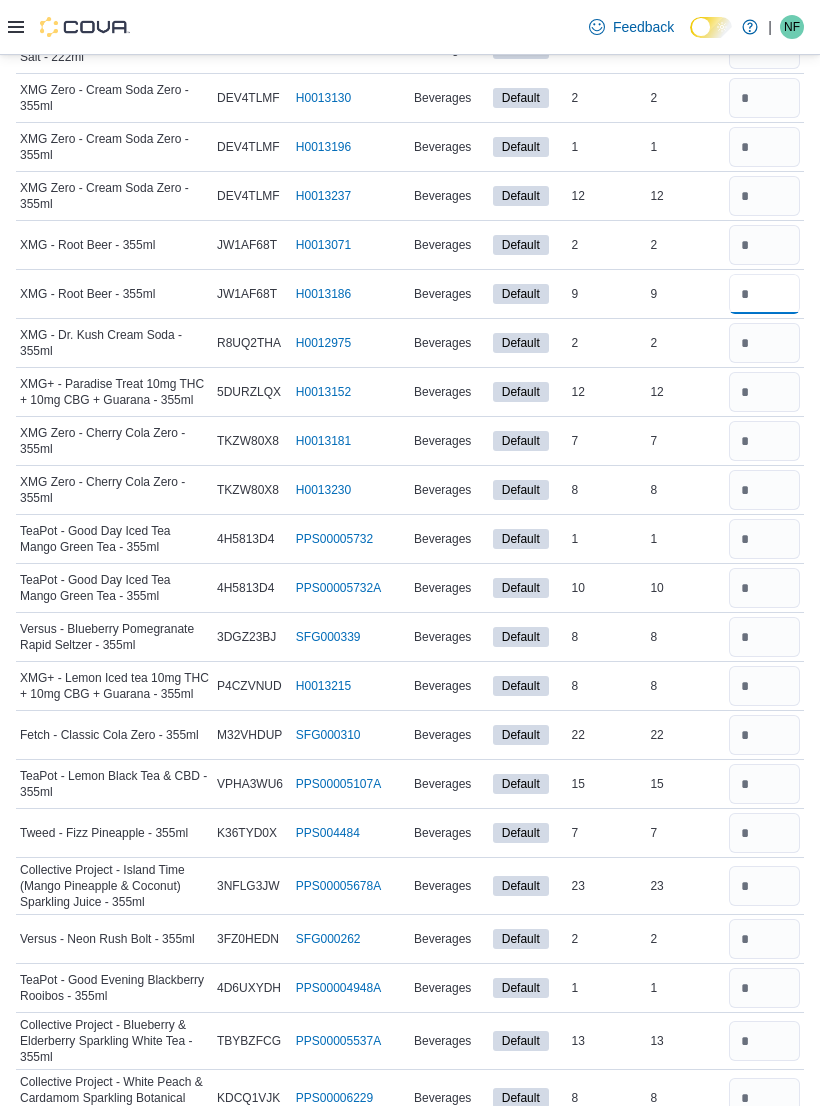 click at bounding box center [764, 294] 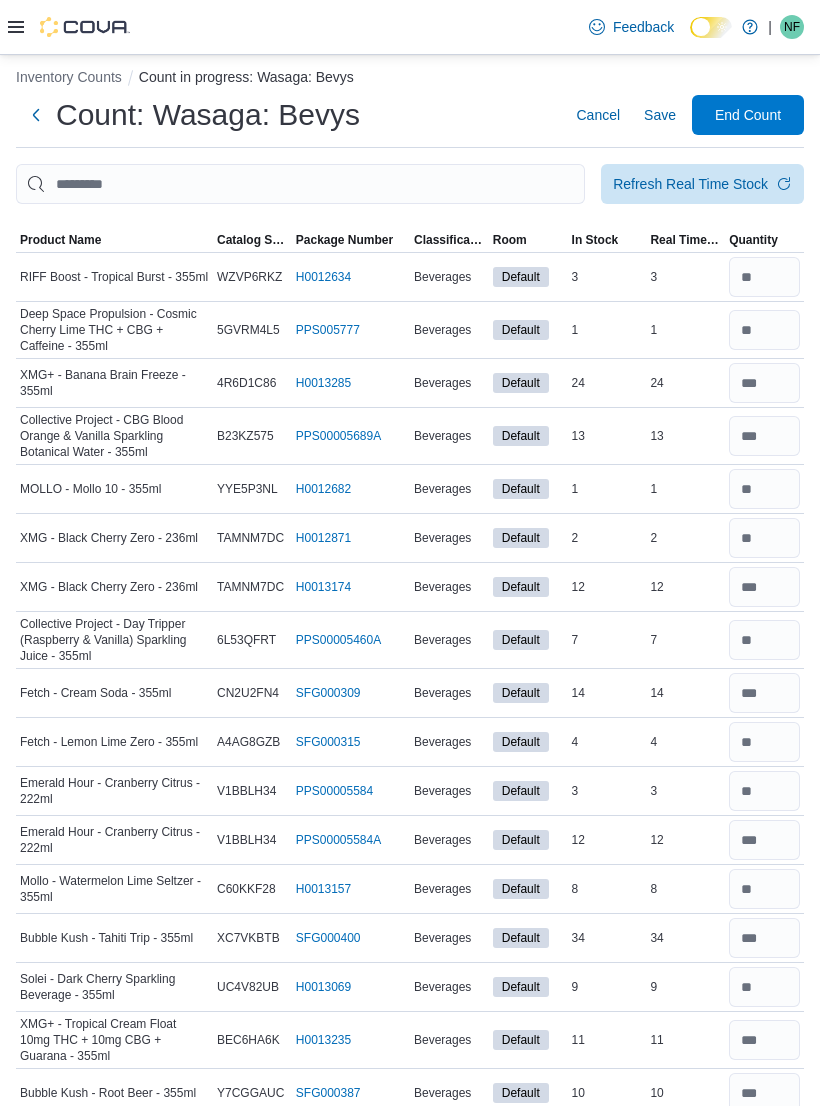 scroll, scrollTop: 0, scrollLeft: 0, axis: both 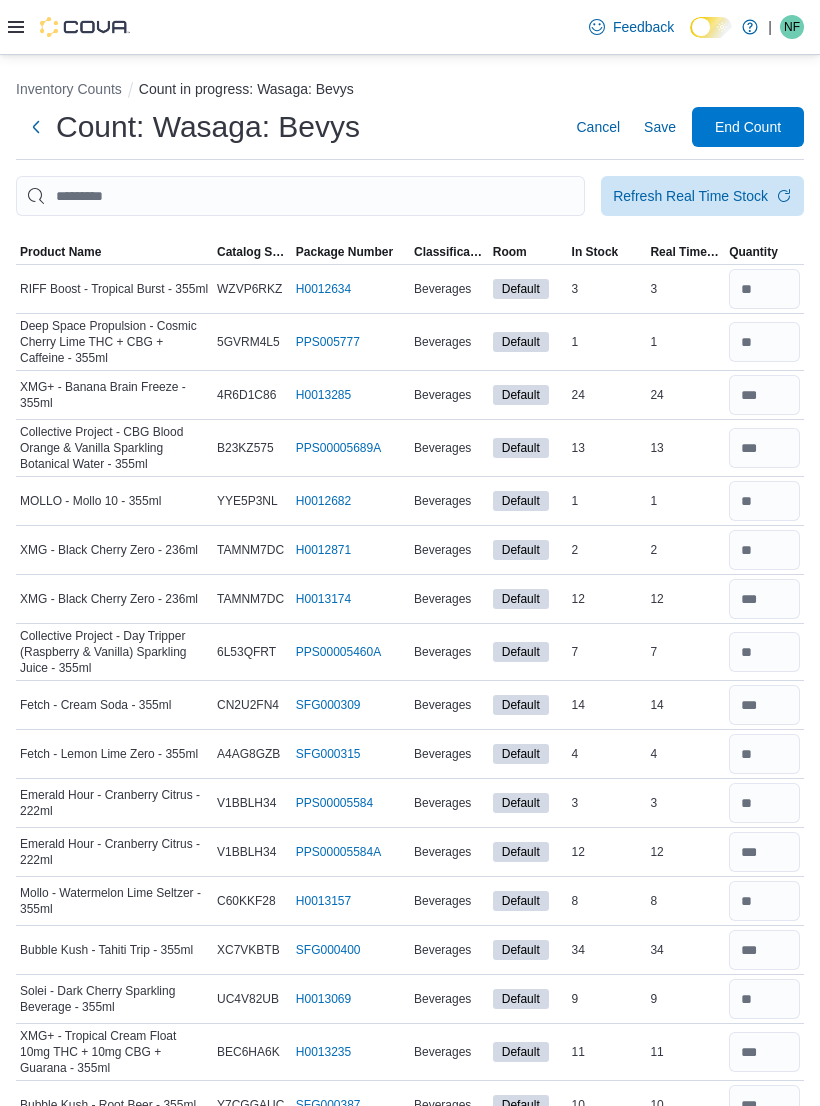 type on "*" 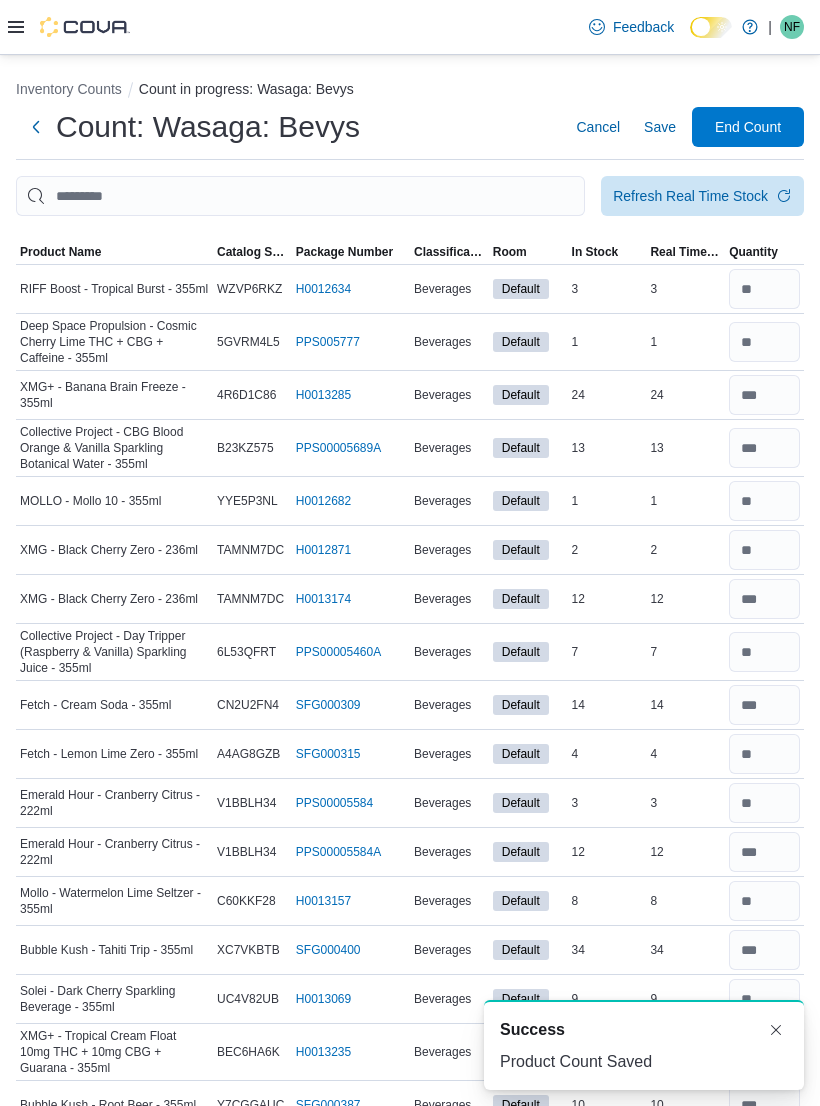 scroll, scrollTop: 0, scrollLeft: 0, axis: both 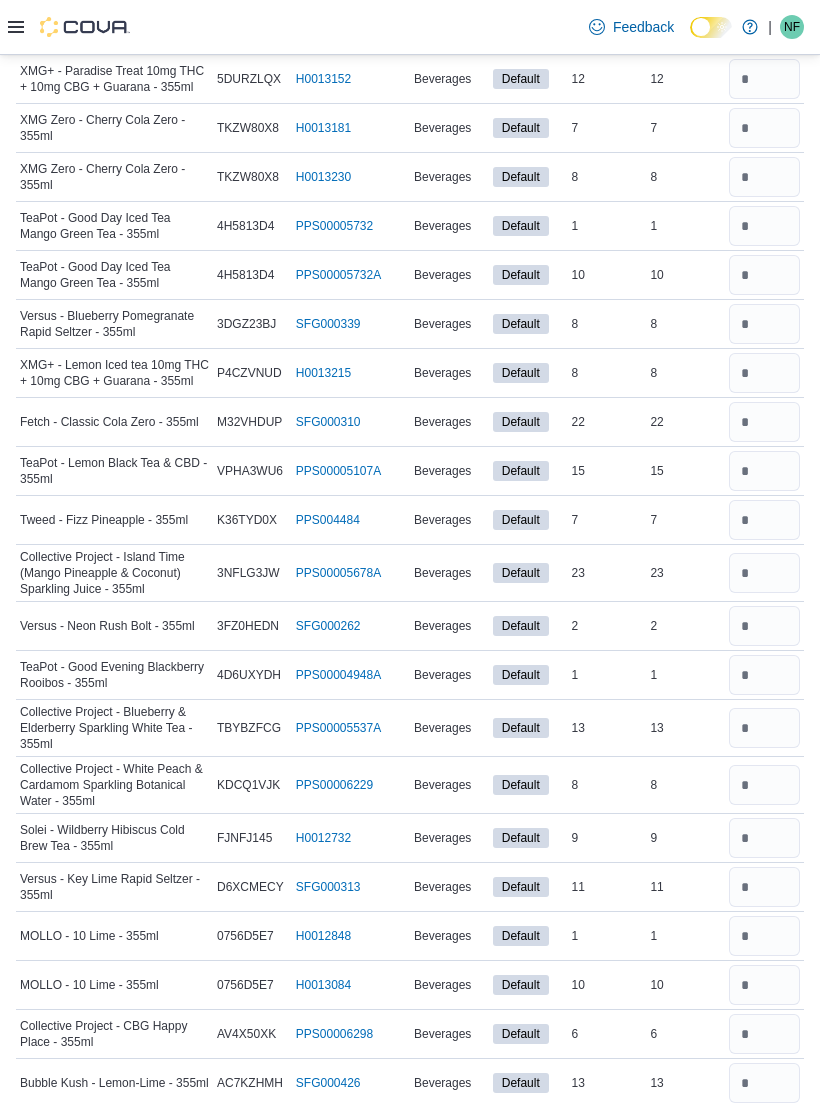 click on "Inventory Counts Count in progress: [CITY]: Bevys Count: [CITY]: Bevys  Cancel Save End Count Refresh Real Time Stock Sorting This table contains 72 rows. Product Name Catalog SKU Package Number Classification Room In Stock Real Time Stock Quantity RIFF Boost - Tropical Burst - 355ml Catalog SKU WZVP6RKZ Package Number H0012634 (opens in a new tab or window) Beverages Default In Stock 3  Real Time Stock 3  Deep Space Propulsion - Cosmic Cherry Lime THC + CBG + Caffeine - 355ml Catalog SKU 5GVRM4L5 Package Number PPS005777 (opens in a new tab or window) Beverages Default In Stock 1  Real Time Stock 1  XMG+ - Banana Brain Freeze - 355ml Catalog SKU 4R6D1C86 Package Number H0013285 (opens in a new tab or window) Beverages Default In Stock 24  Real Time Stock 24  Collective Project - CBG Blood Orange & Vanilla Sparkling Botanical Water - 355ml Catalog SKU B23KZ575 Package Number PPS00005689A (opens in a new tab or window) Beverages Default In Stock 13  Real Time Stock 13  MOLLO - Mollo 10 - 355ml Catalog SKU 1" at bounding box center [410, 48] 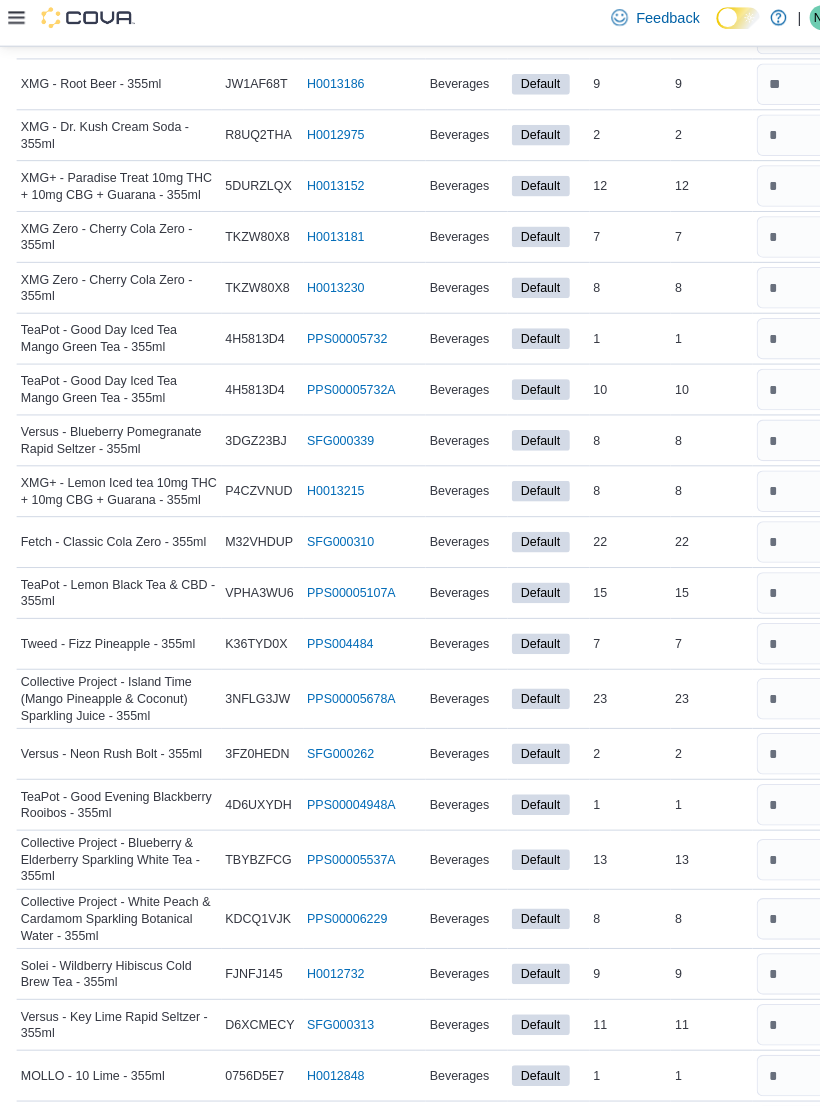 scroll, scrollTop: 1819, scrollLeft: 0, axis: vertical 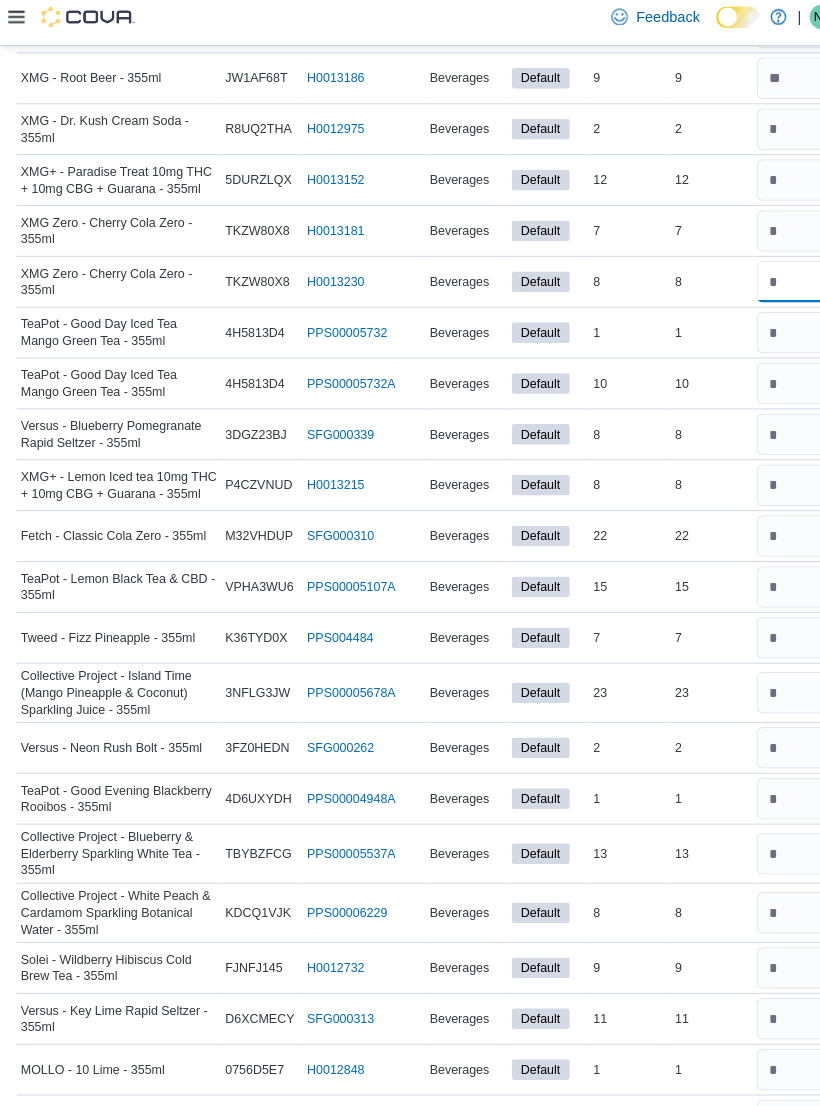 click at bounding box center [764, 282] 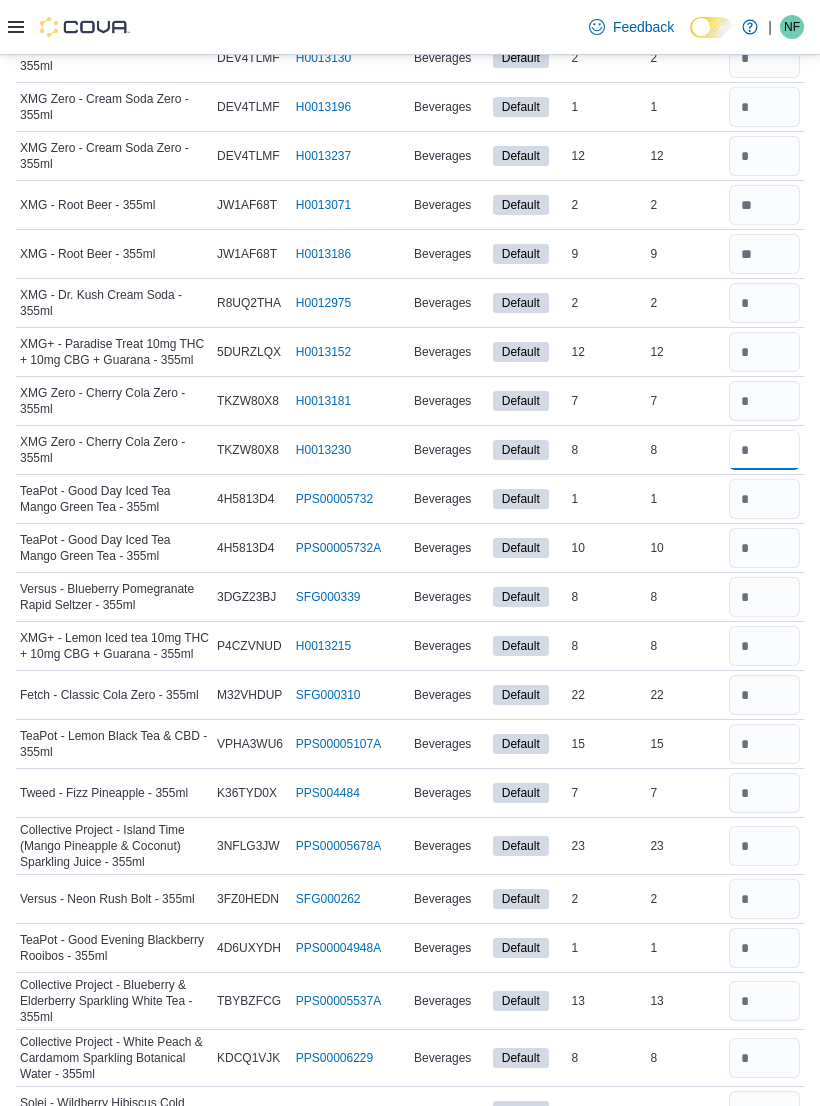 scroll, scrollTop: 1640, scrollLeft: 0, axis: vertical 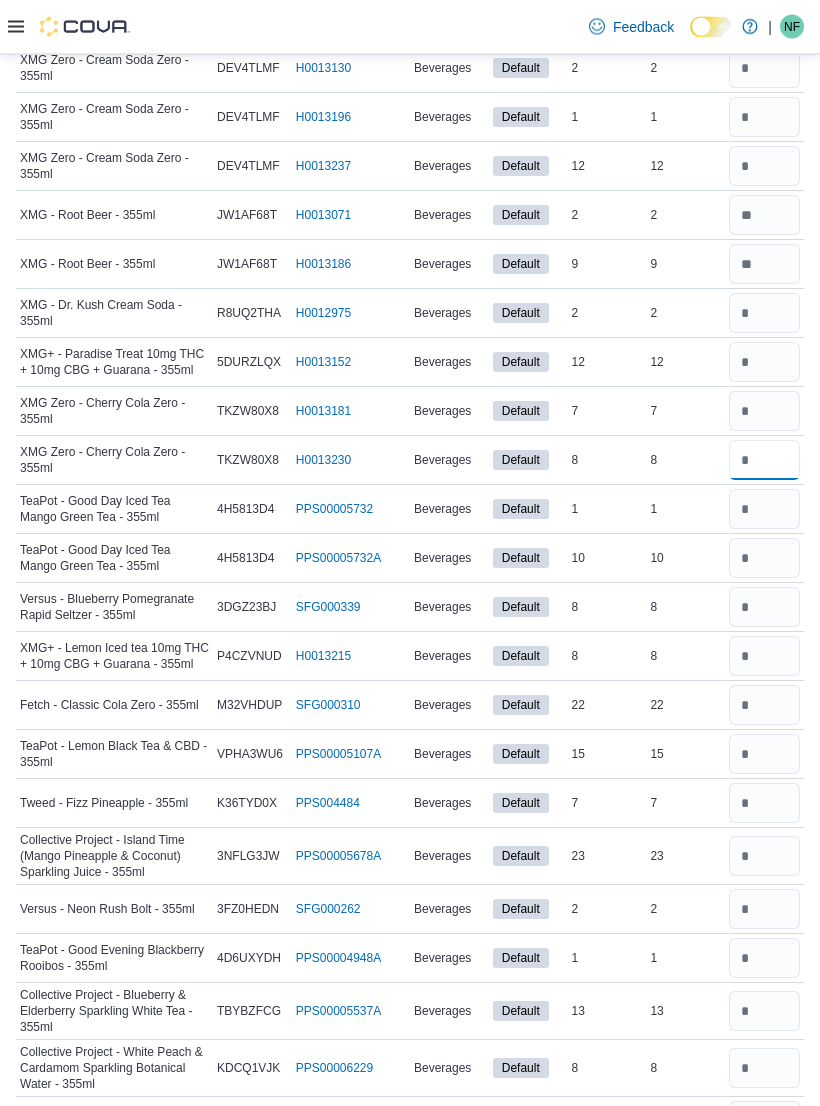 type on "*" 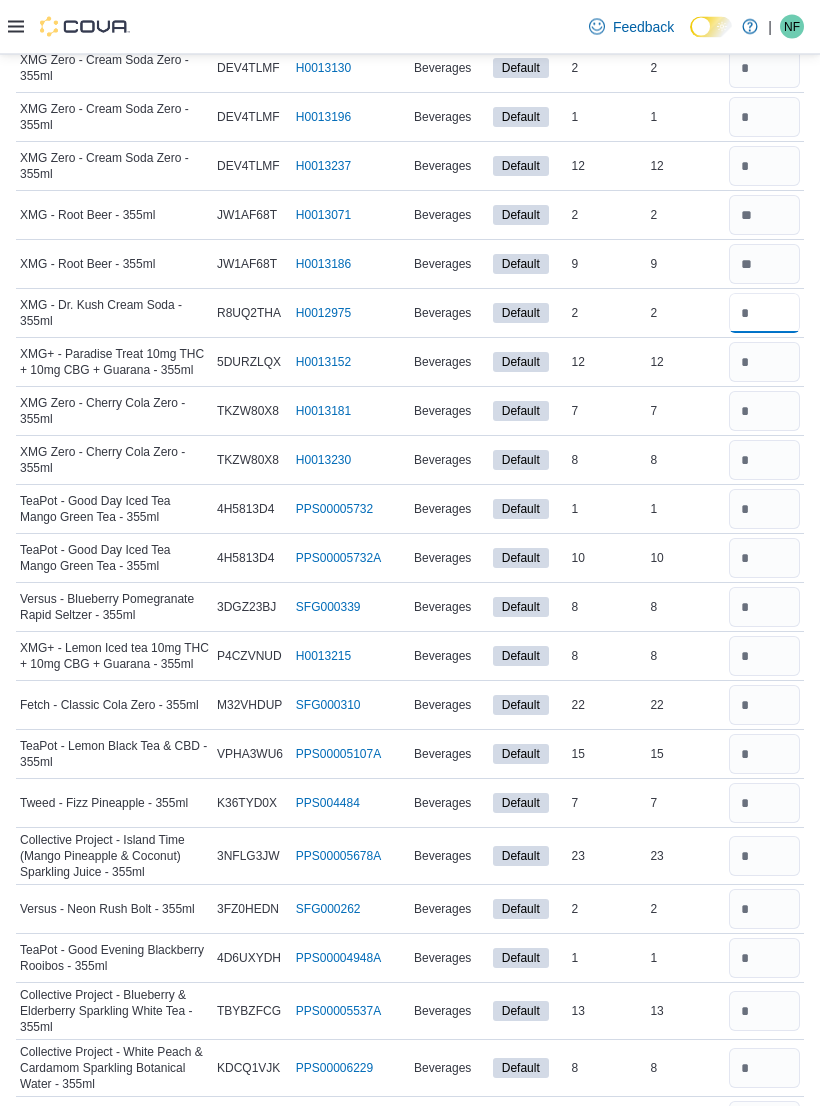 click at bounding box center (764, 314) 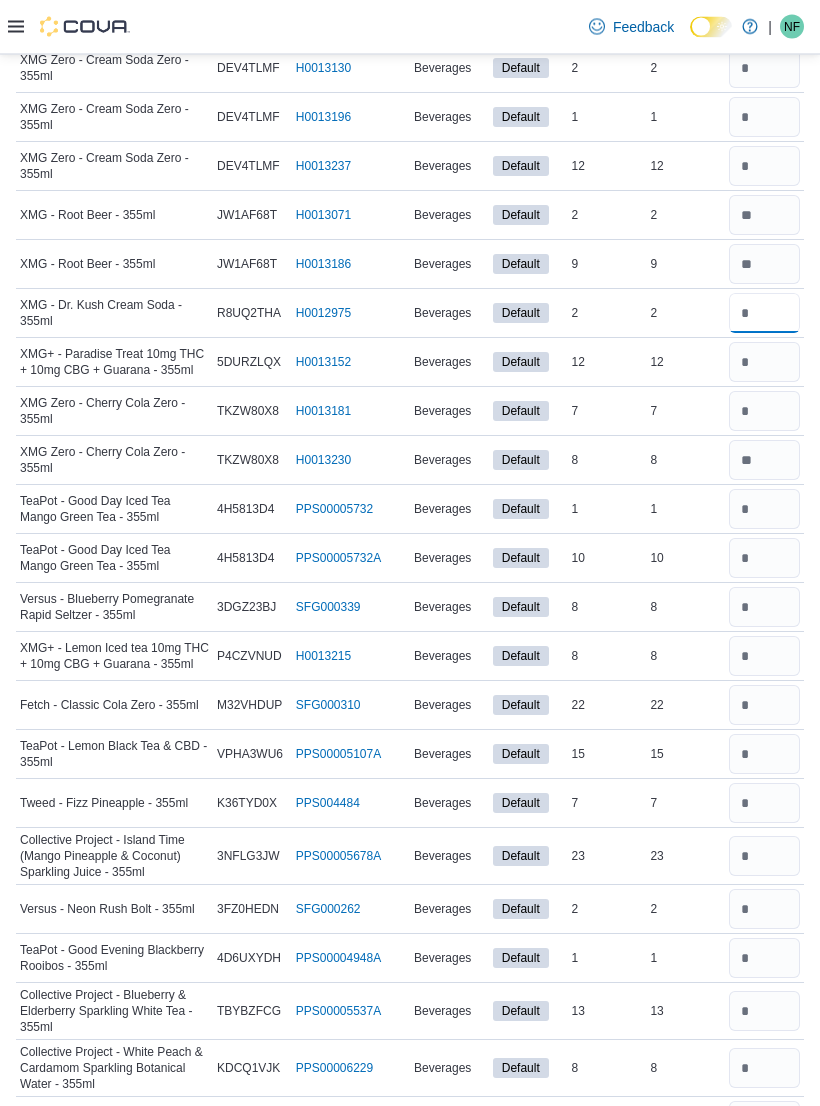 type on "*" 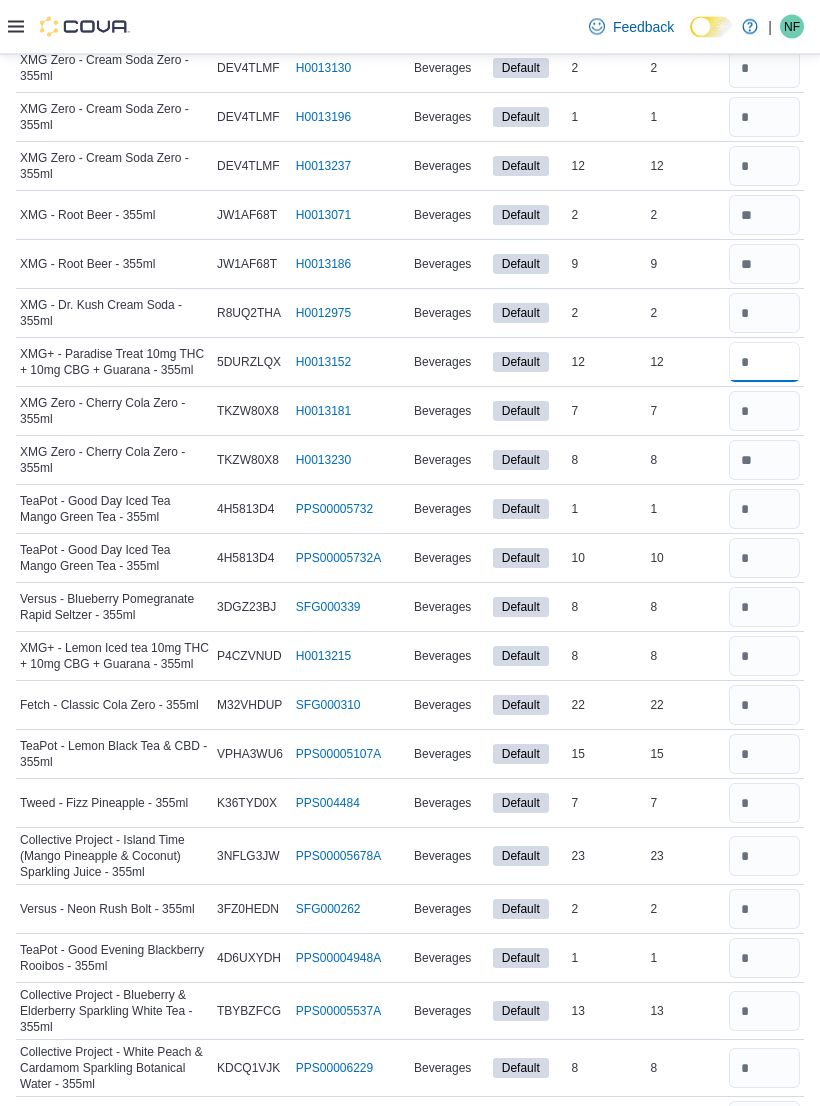 click at bounding box center (764, 363) 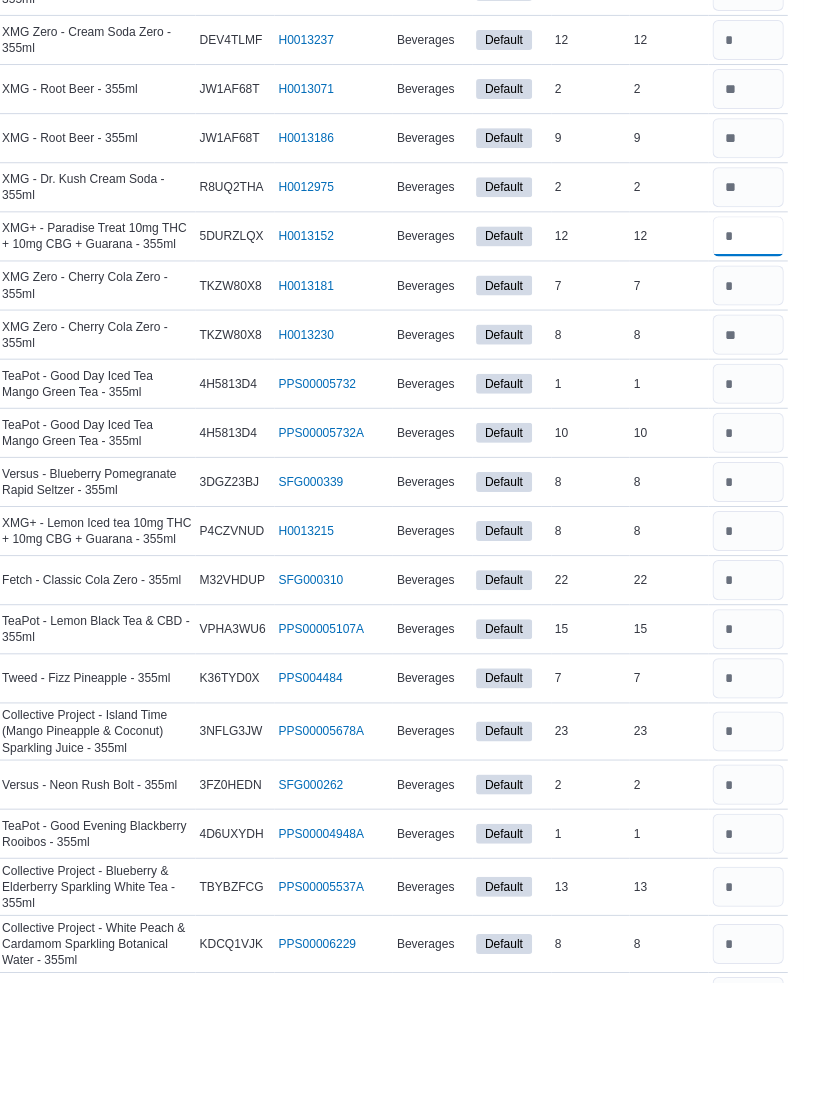 scroll, scrollTop: 1641, scrollLeft: 0, axis: vertical 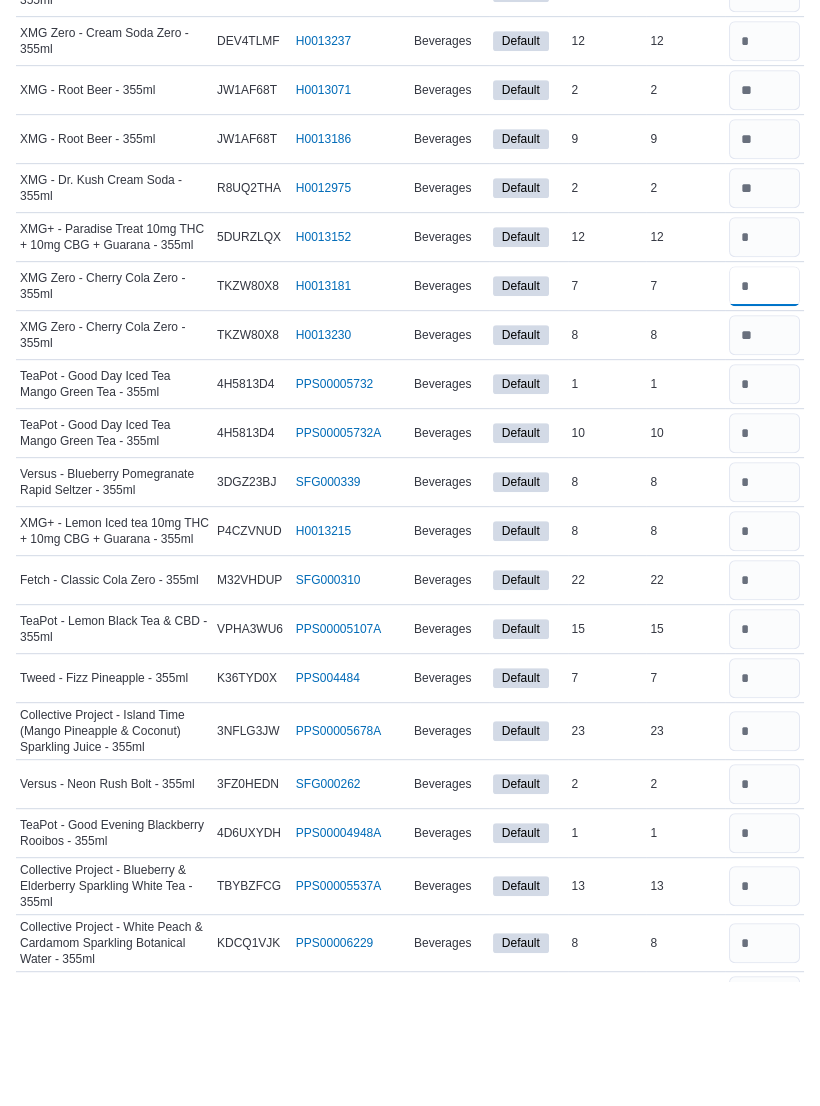 click at bounding box center [764, 411] 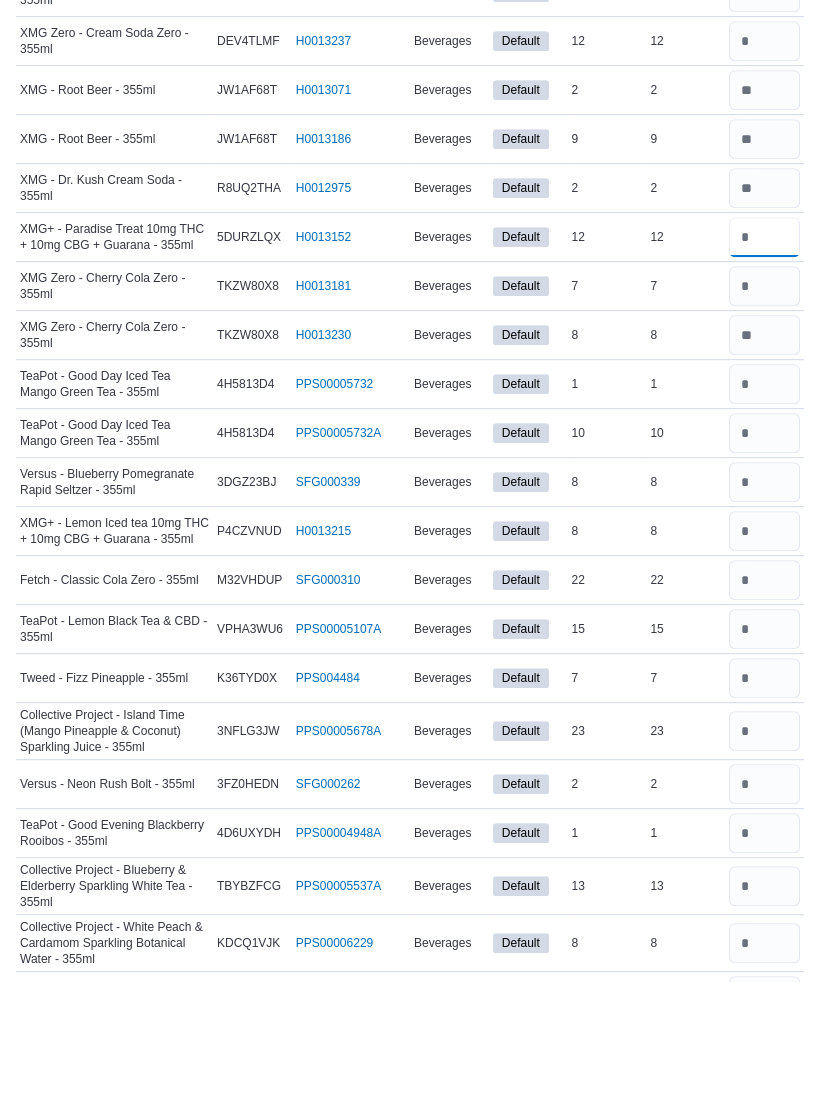 click at bounding box center (764, 362) 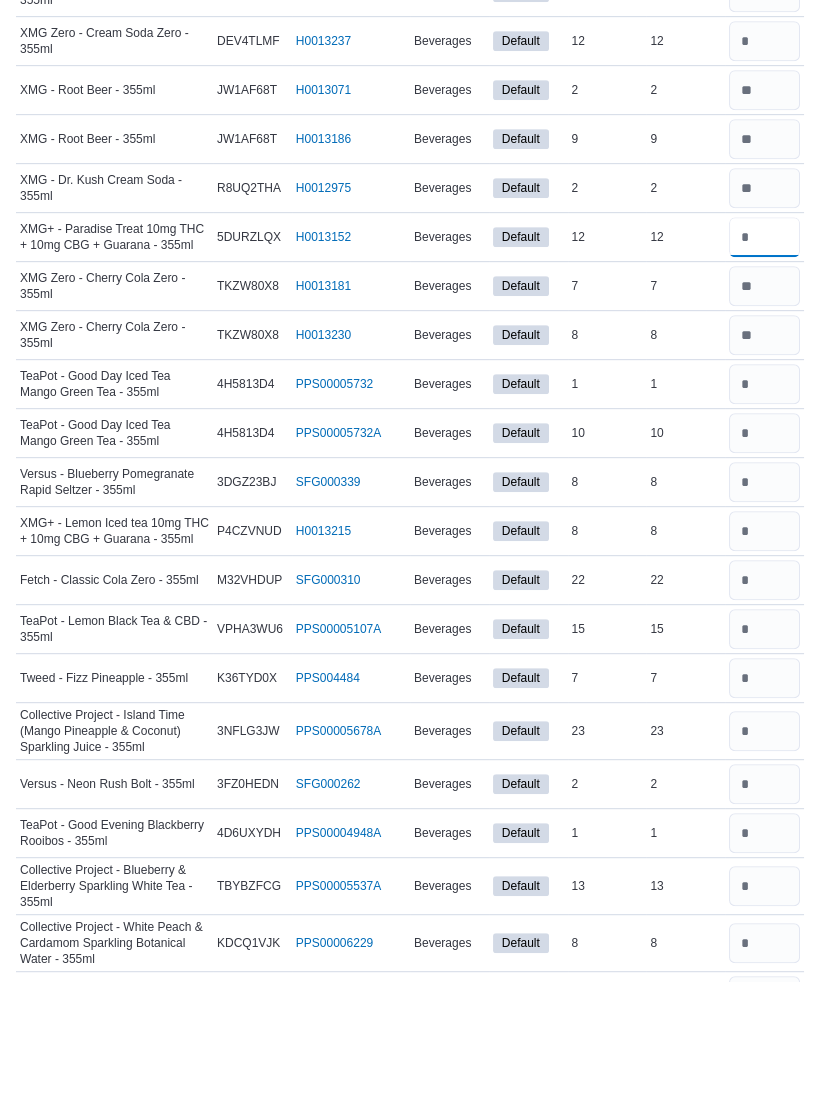type on "**" 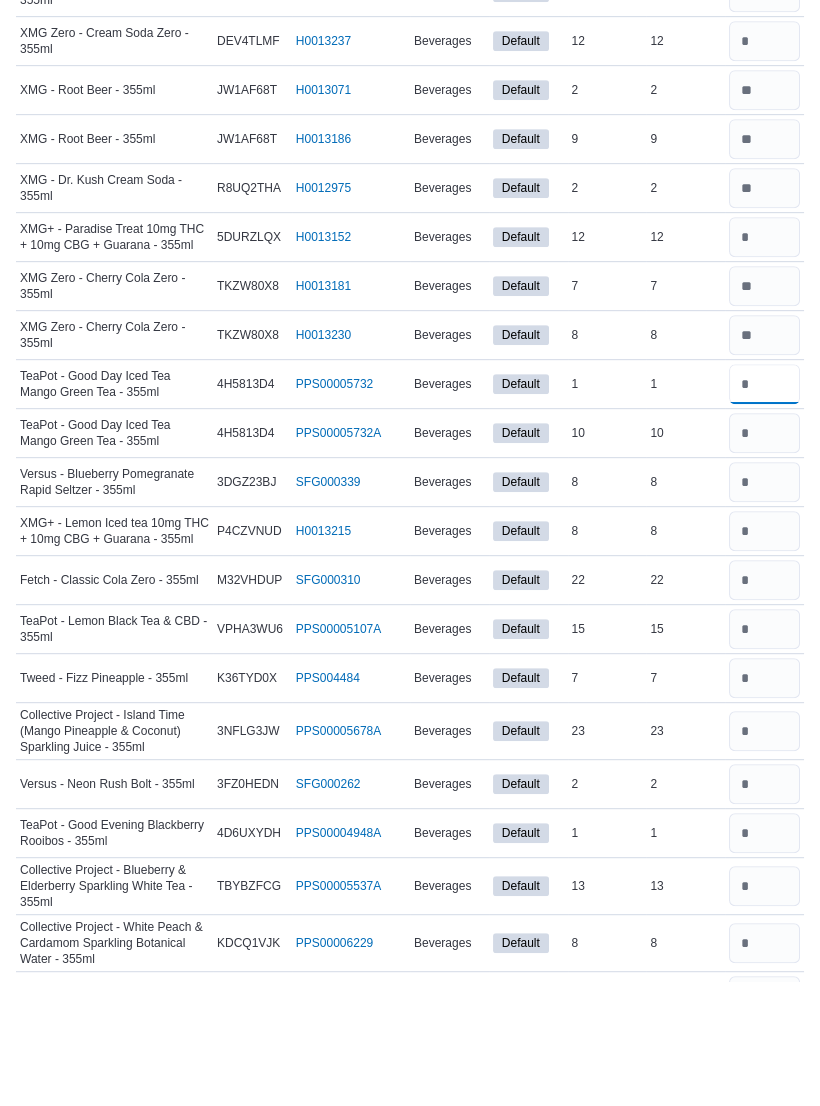 click at bounding box center (764, 509) 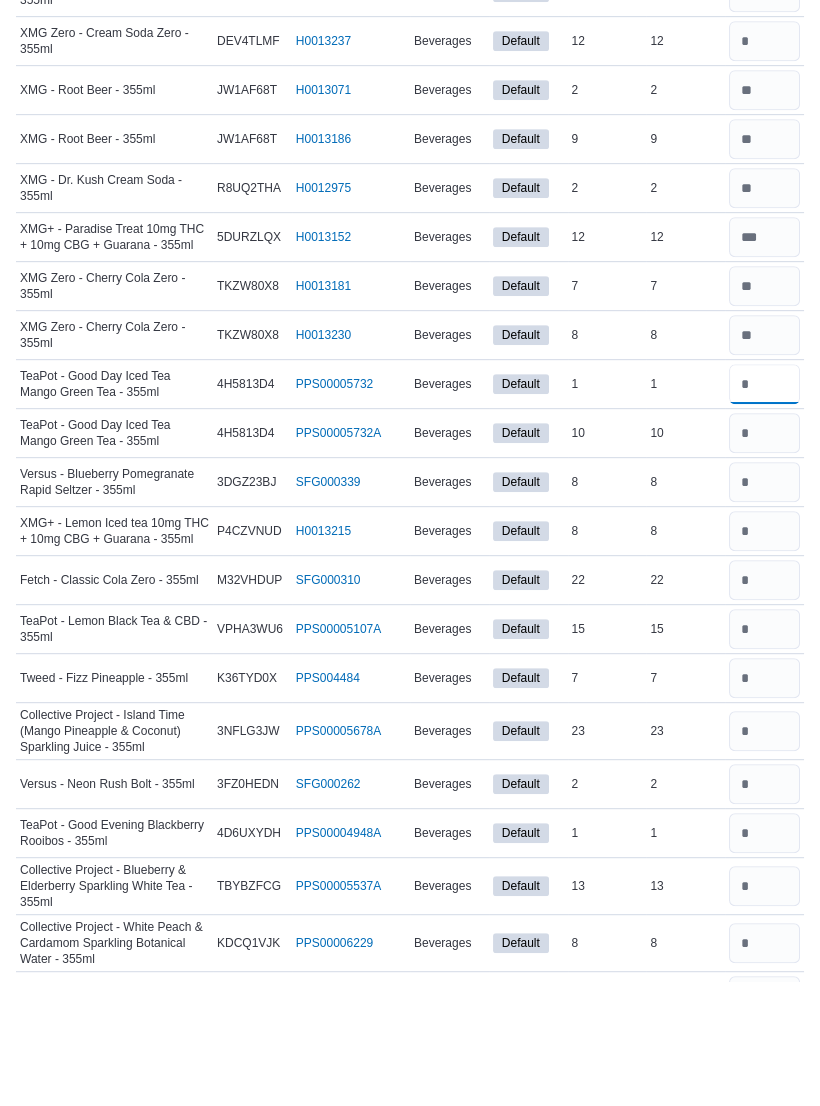 type on "*" 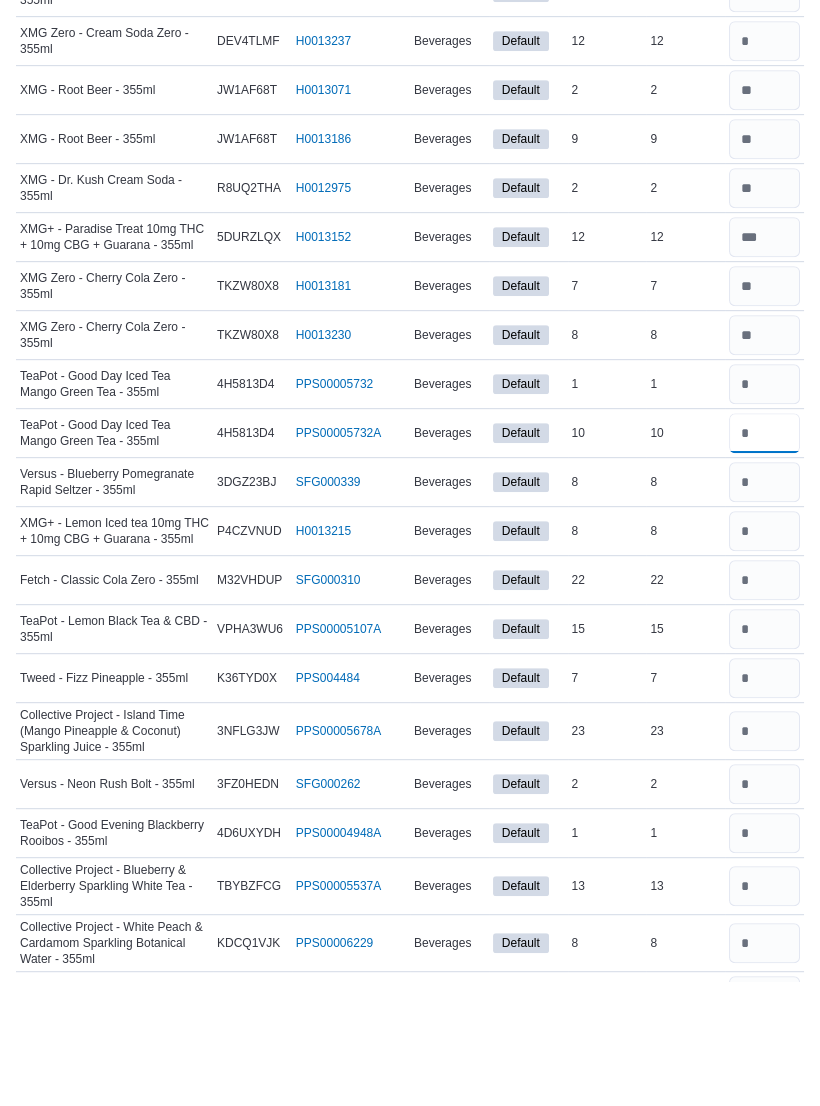 click at bounding box center [764, 558] 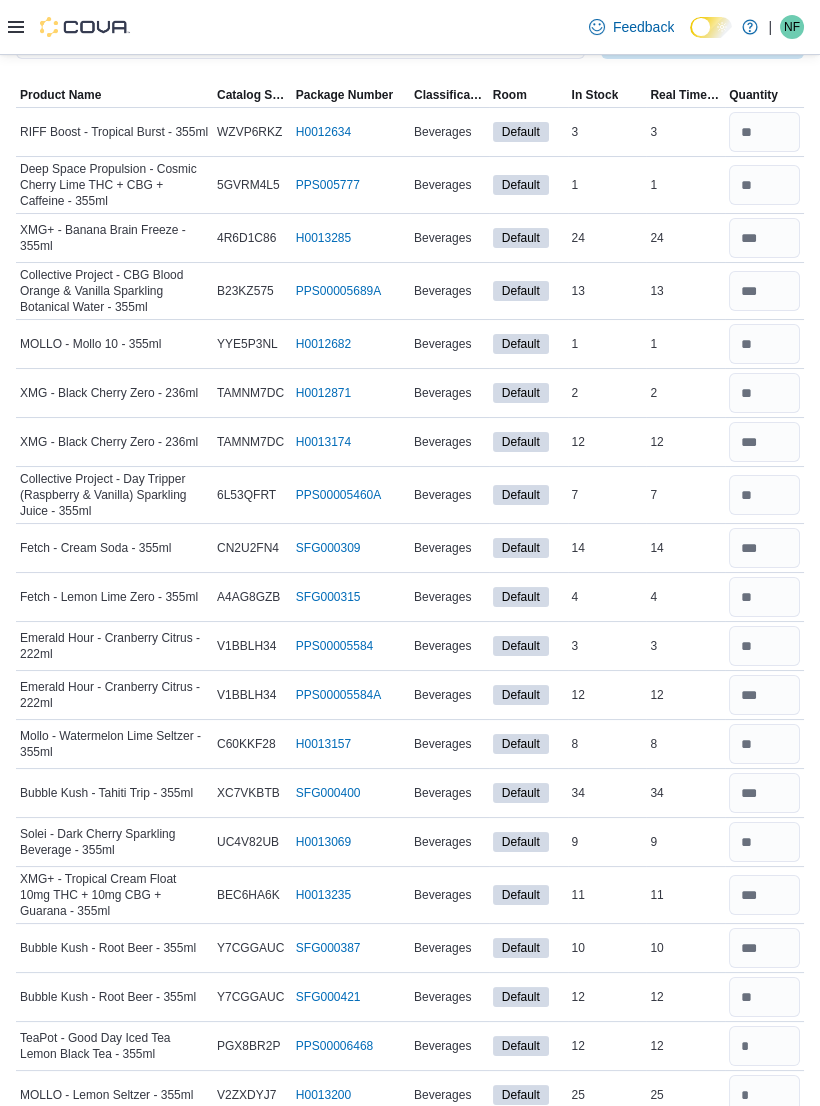 scroll, scrollTop: 0, scrollLeft: 0, axis: both 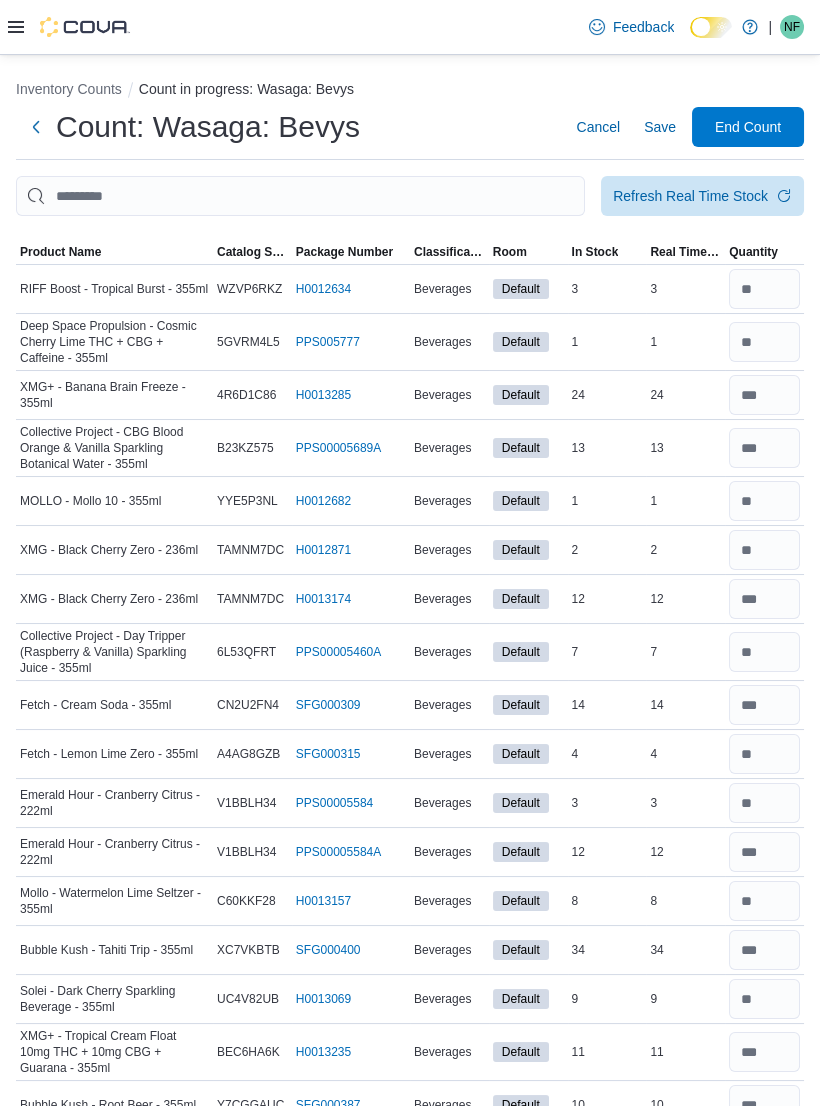 click on "Refresh Real Time Stock" at bounding box center [690, 196] 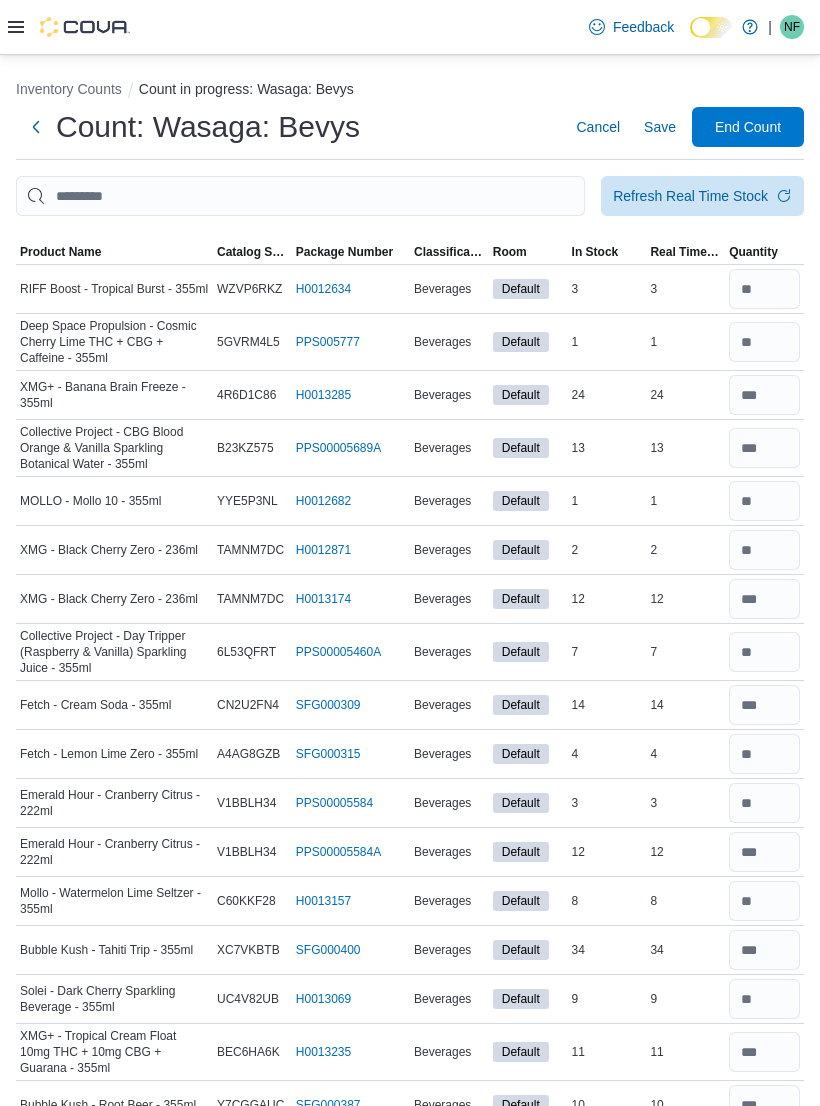 click on "NF" at bounding box center (792, 27) 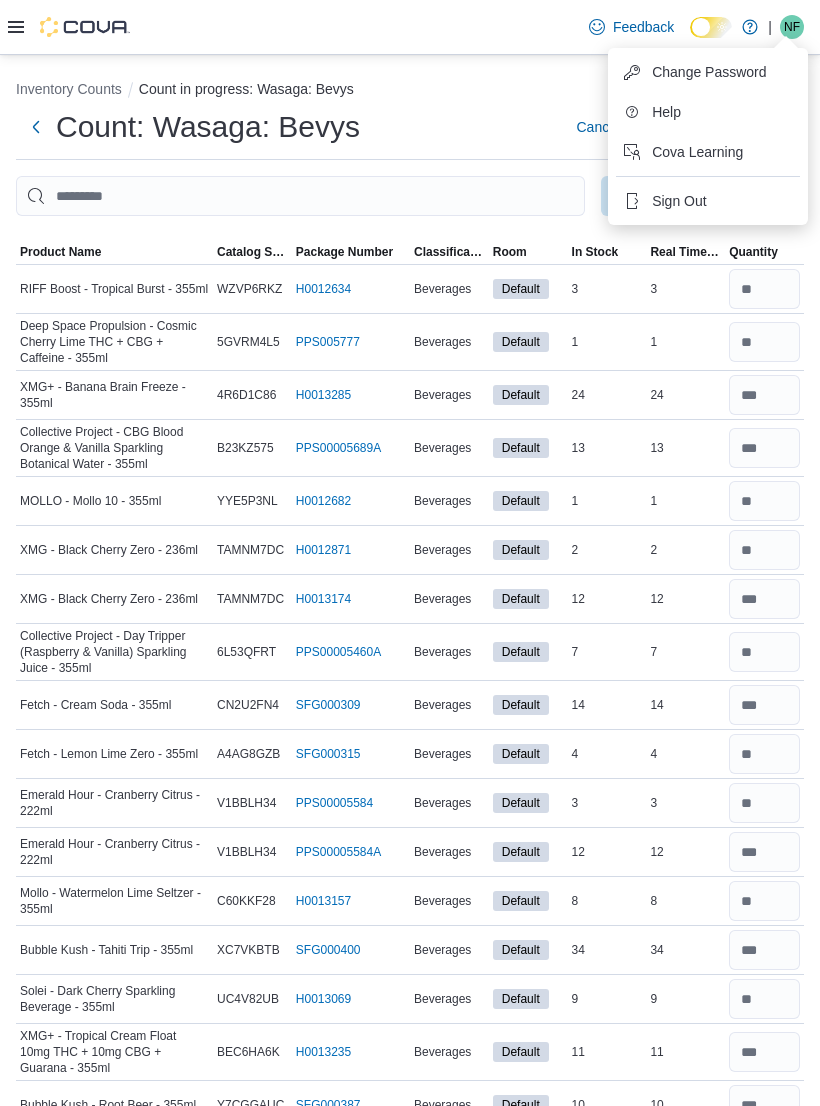 click on "Sign Out" at bounding box center (679, 201) 